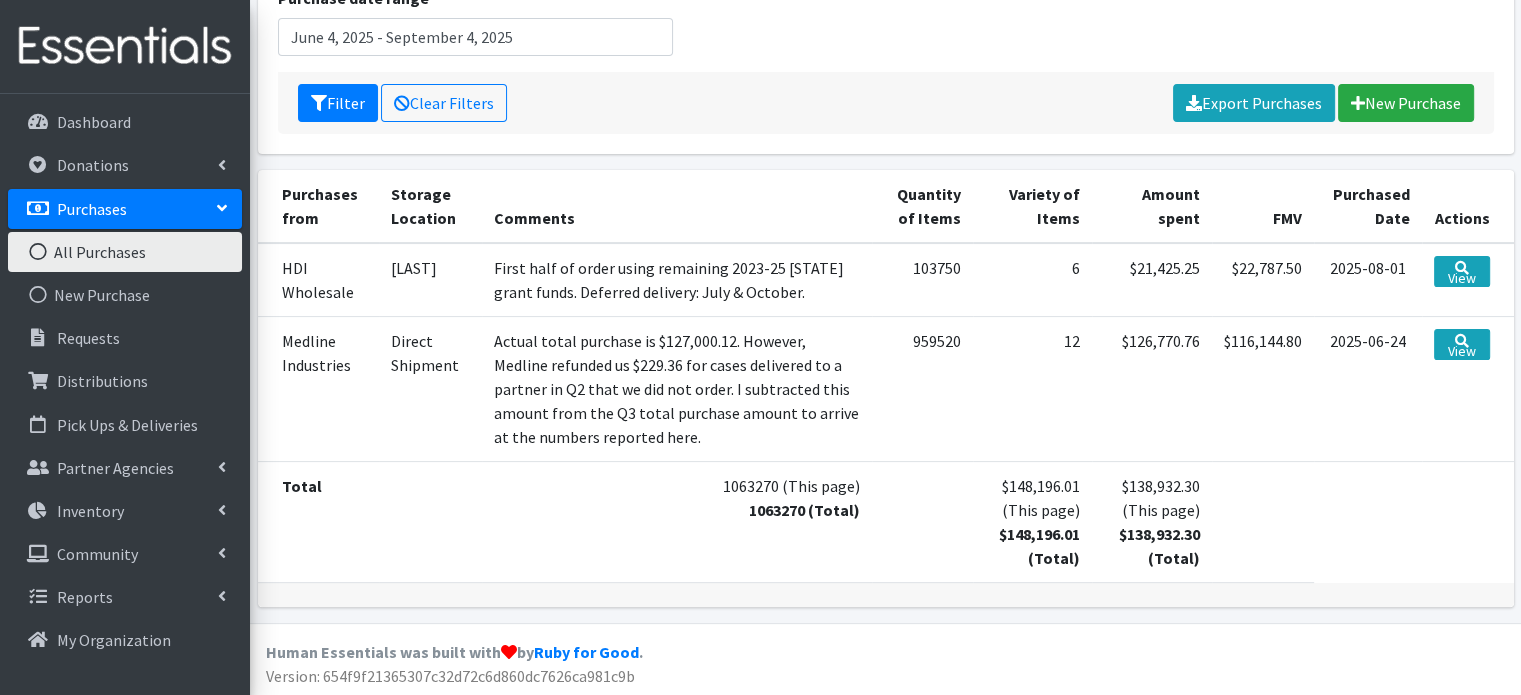 scroll, scrollTop: 0, scrollLeft: 0, axis: both 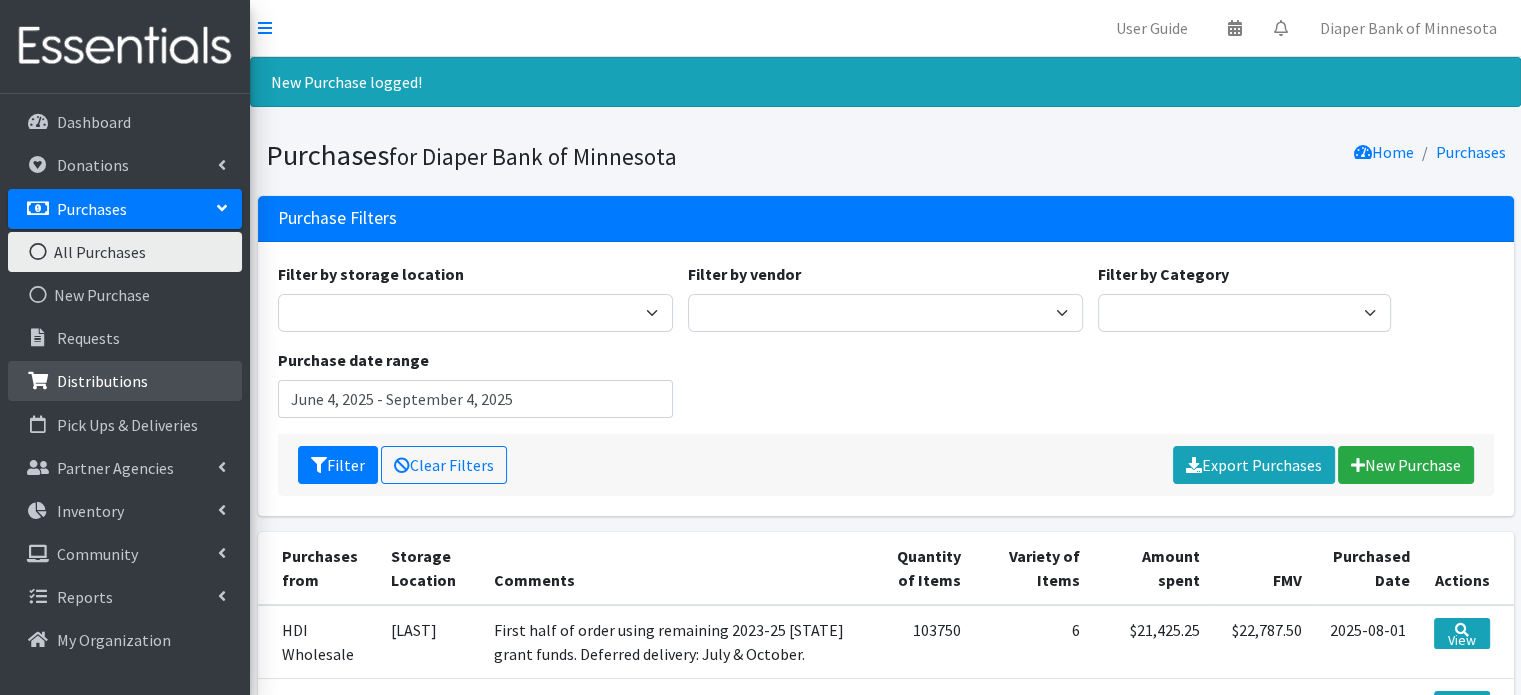 click on "Distributions" at bounding box center (102, 381) 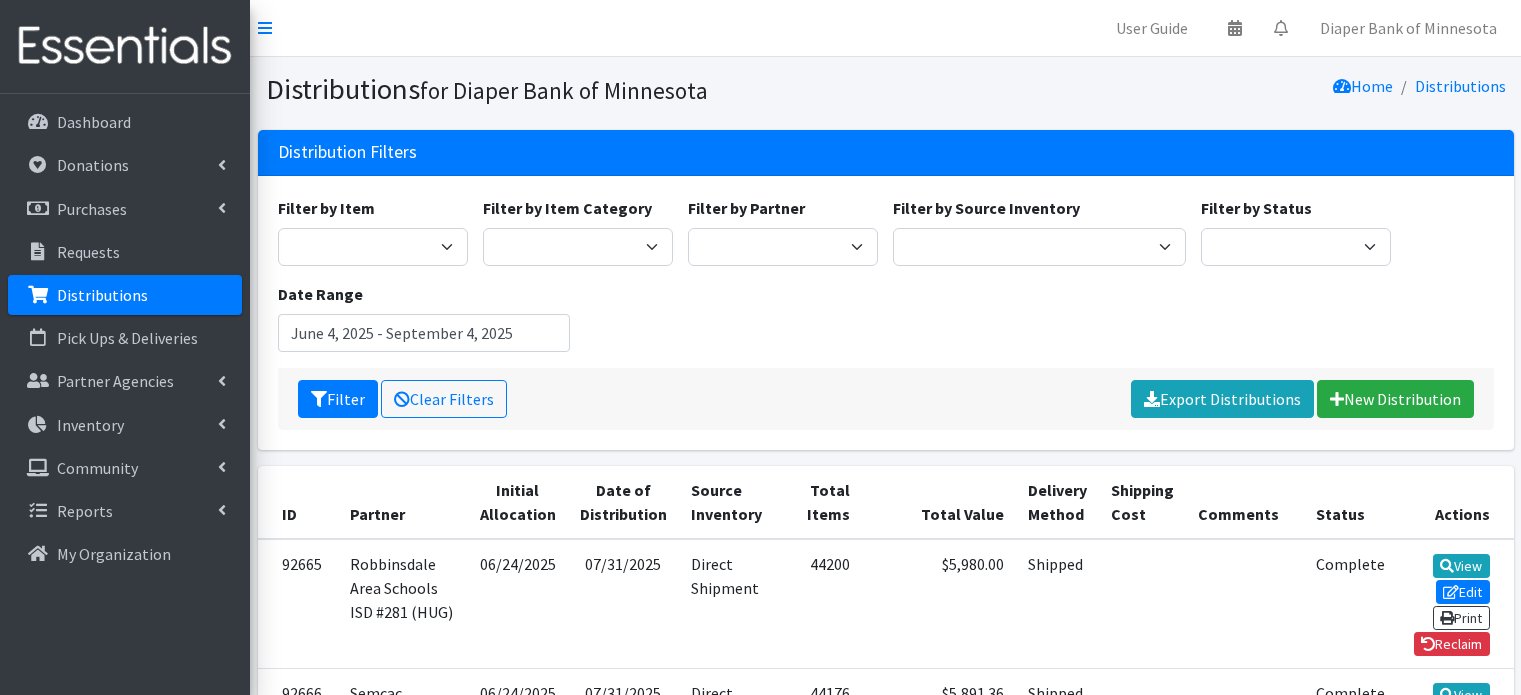 scroll, scrollTop: 0, scrollLeft: 0, axis: both 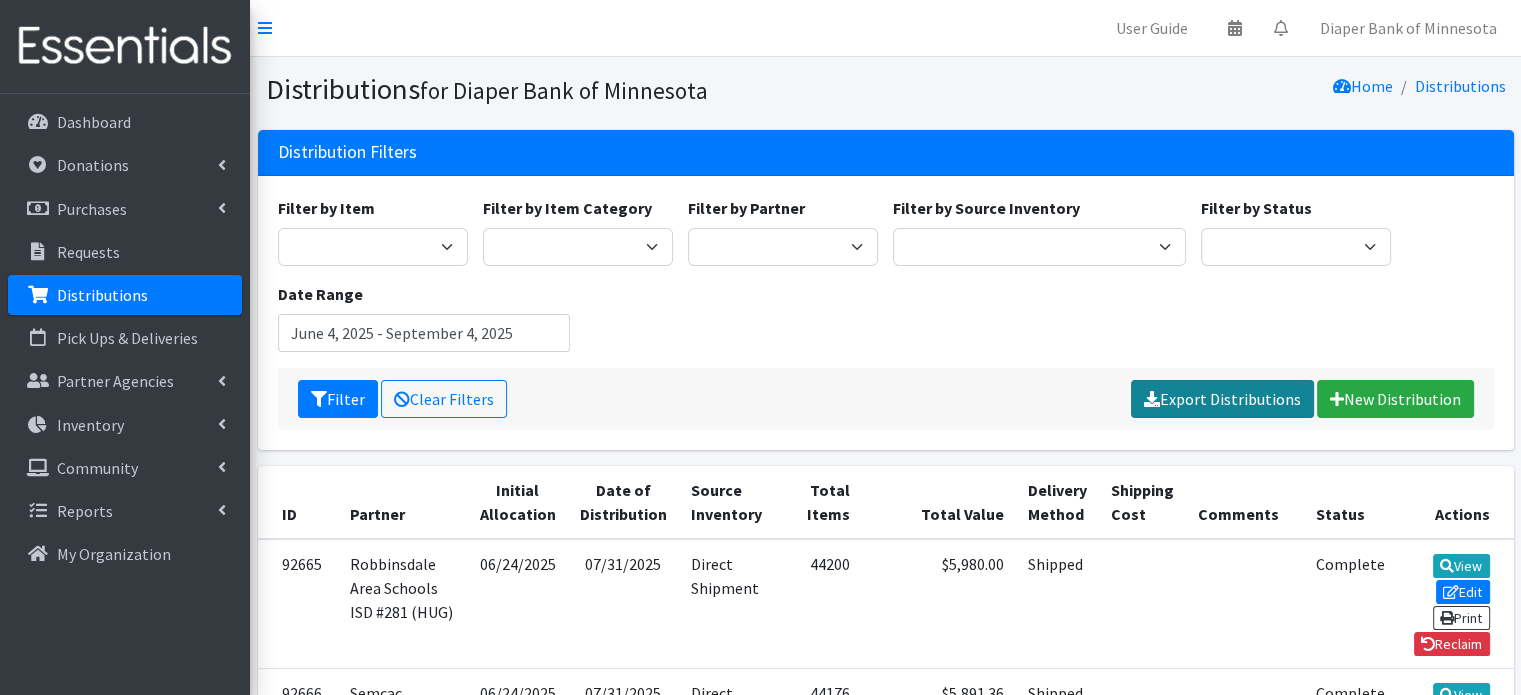 click on "Export Distributions" at bounding box center (1222, 399) 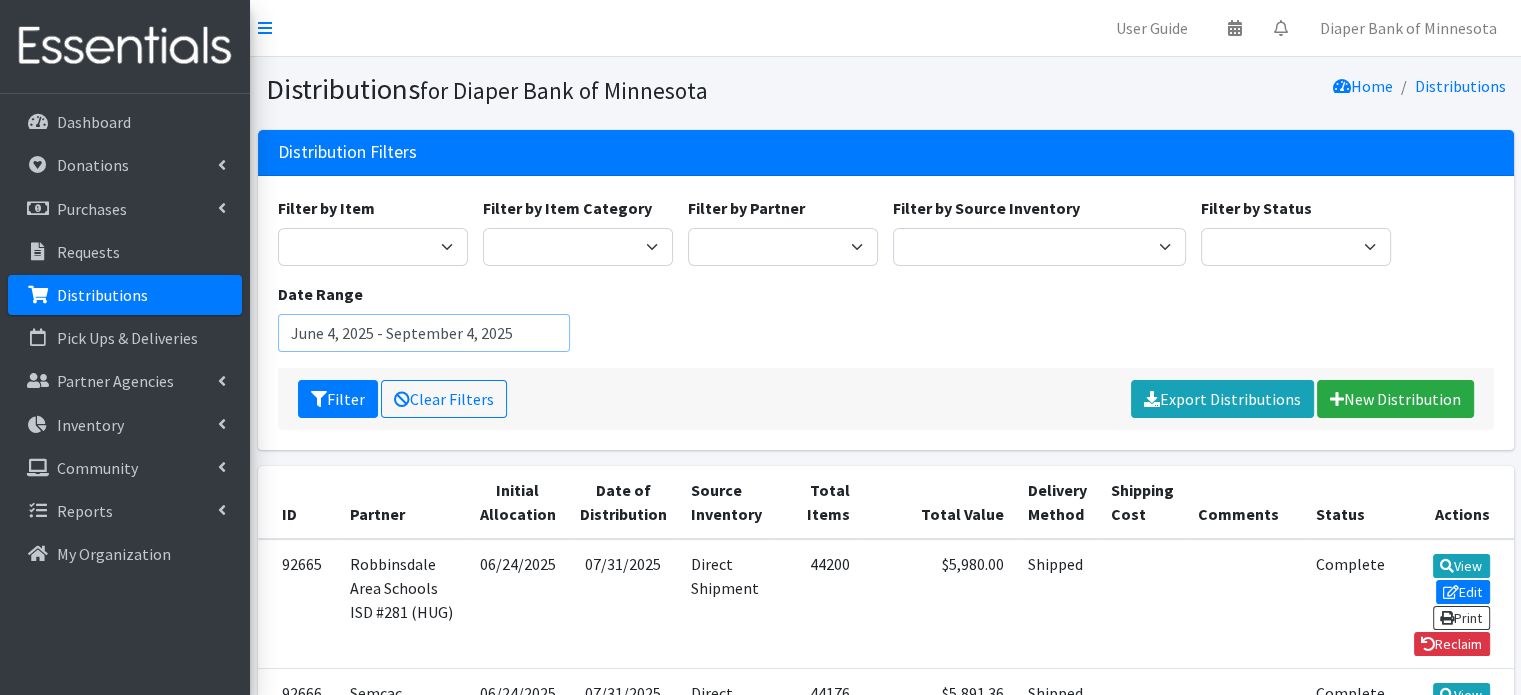 click on "June 4, 2025 - September 4, 2025" at bounding box center [424, 333] 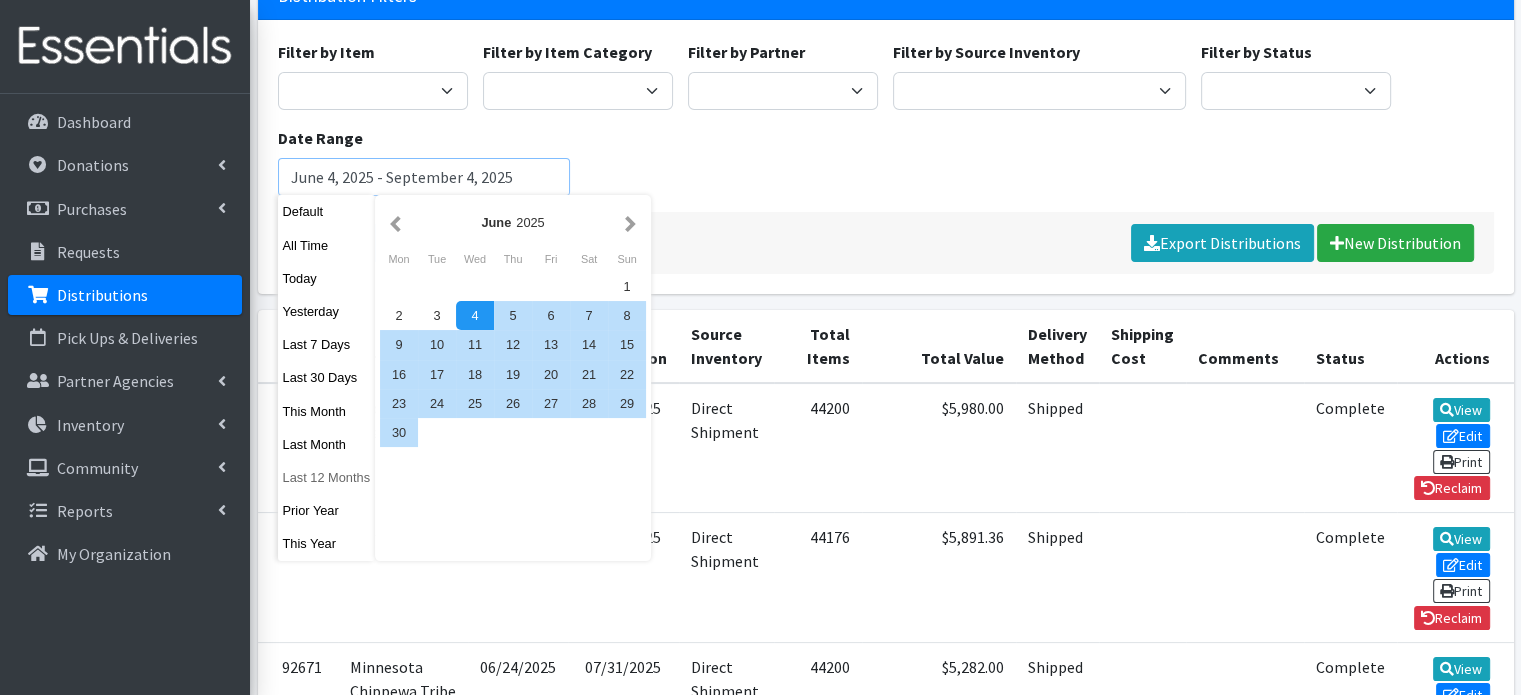 scroll, scrollTop: 152, scrollLeft: 0, axis: vertical 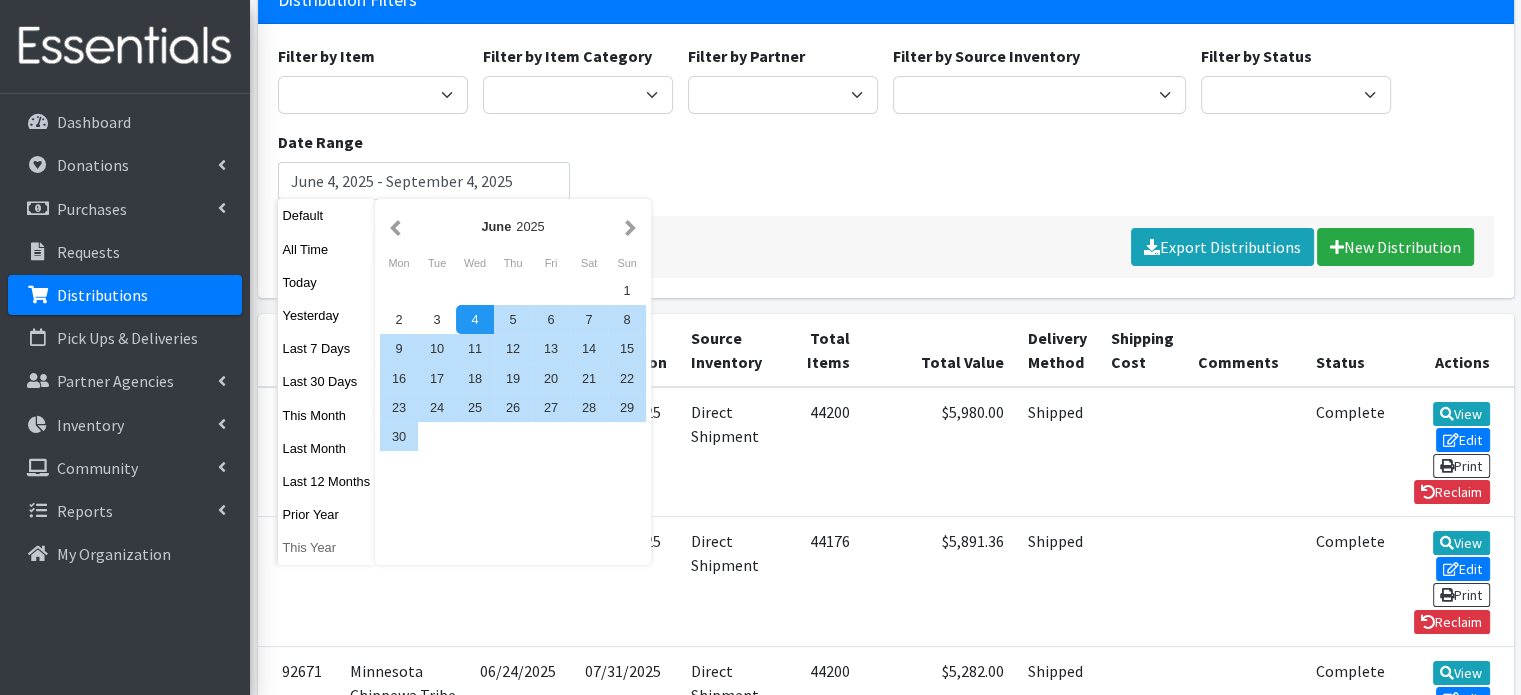 click on "This Year" at bounding box center [327, 547] 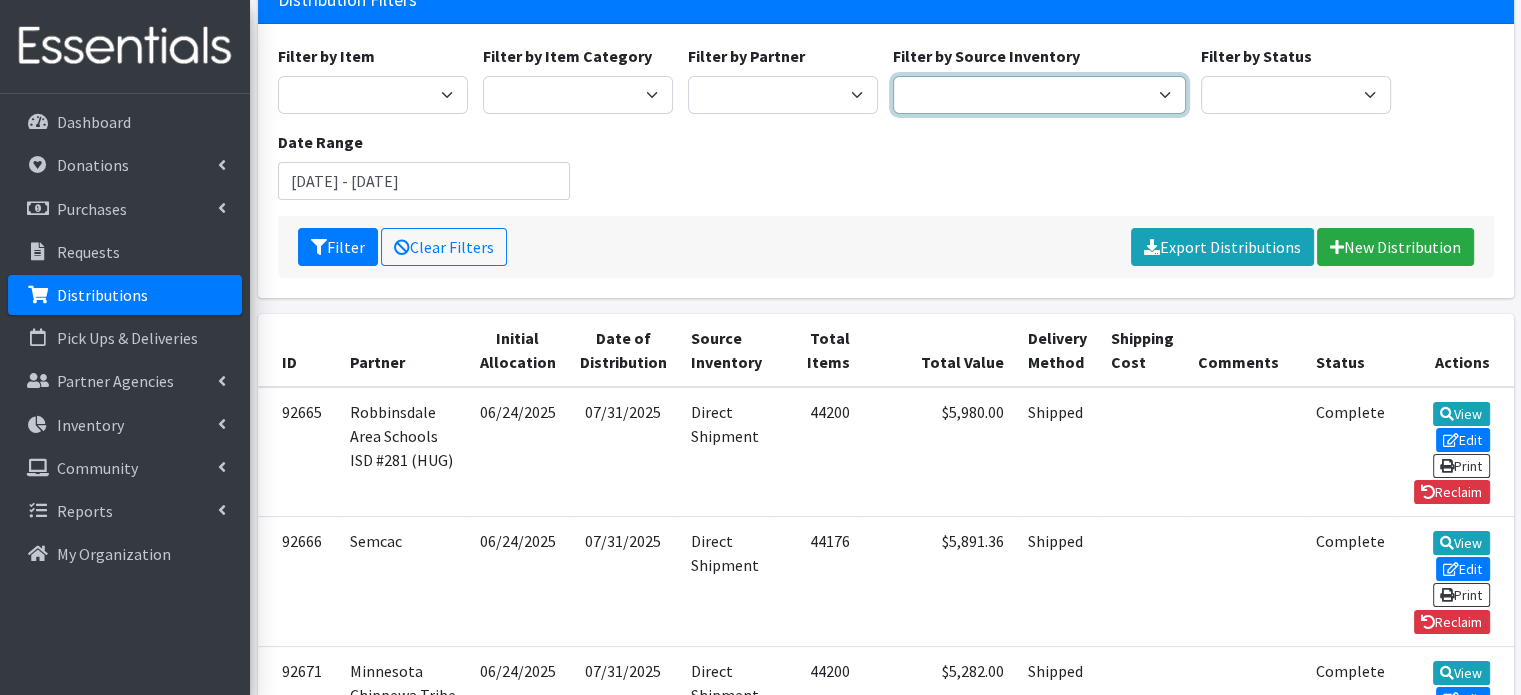 click on "Diaper Co-op
Direct Shipment
Wycliff" at bounding box center [1039, 95] 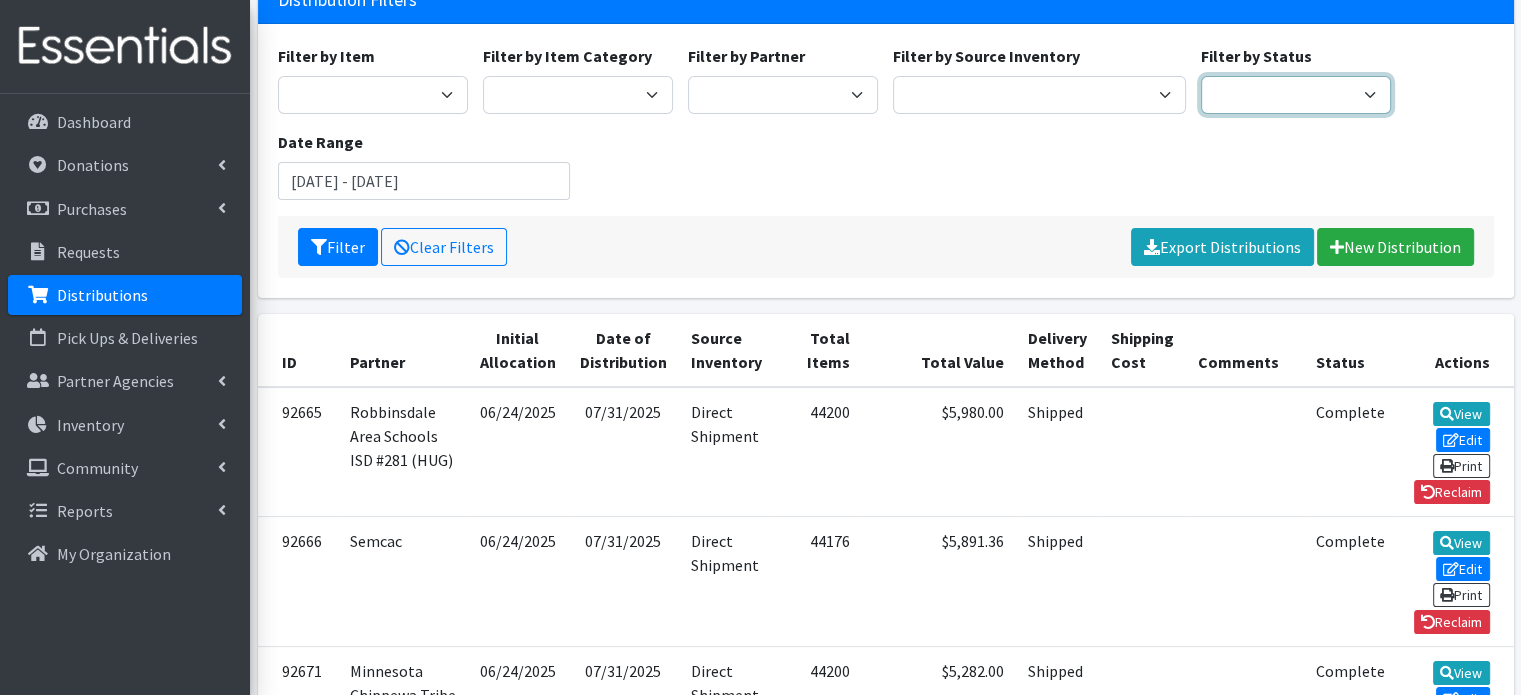 click on "Scheduled
Complete" at bounding box center (1296, 95) 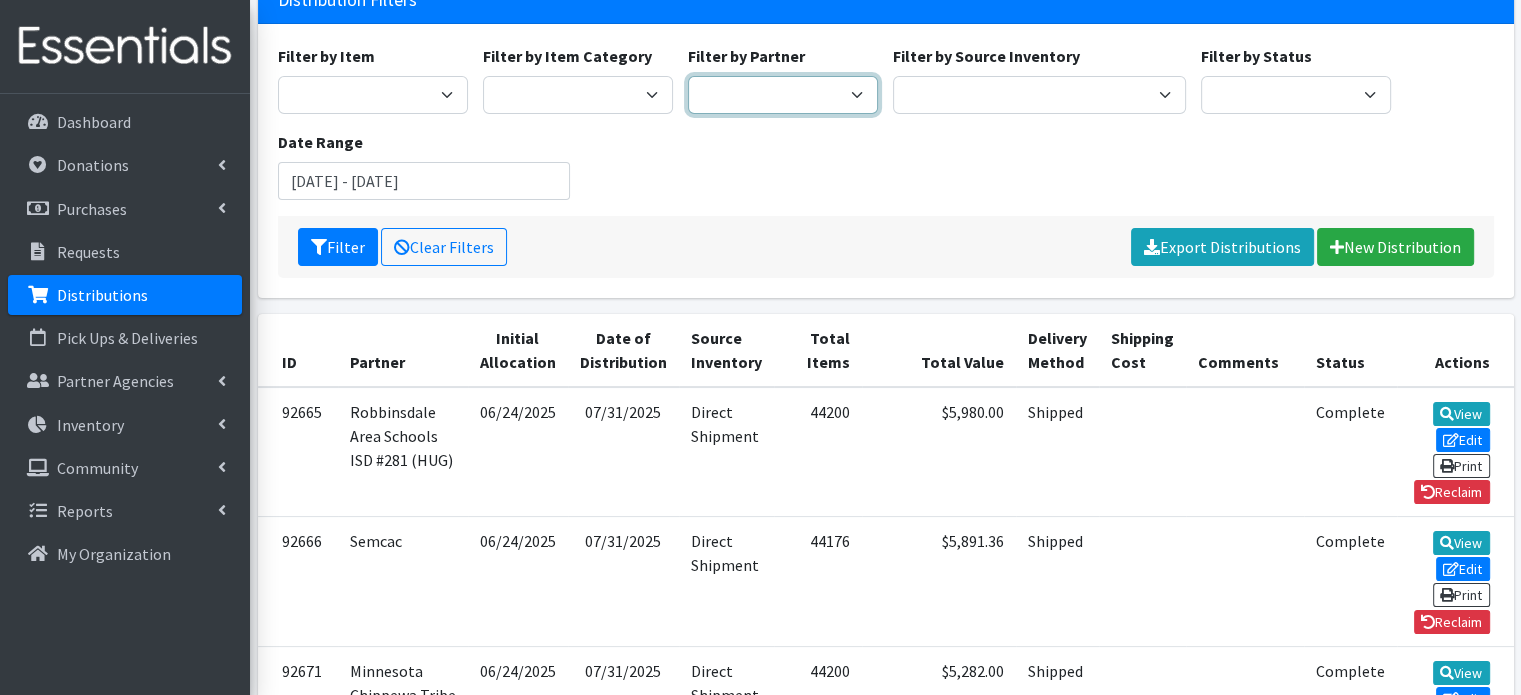 click on "360 Communities
_ABC_Partner_Agency
Agate Housing & Services, Inc.
Al-Maa'uun
Augsburg Health Commons
Beltrami County Health & Human Services
Bois Forte Tribal Government
Catholic Charities of the Diocese of St. Cloud
Catholic Charities of the Diocese of Winona-Rochester
Community Action Center
Community Action Partnership of Ramsey & Washington Counties (CAPRW)
Comunidades Latinas Unidas En Servicio, Inc. (CLUES)
Division of Indian Work
Face to Face Health & Counseling Service, Inc.
Guiding Star Wakota
Hennepin County Public Health
Keystone Community Services
Lakes & Pines Community Action Council, Inc.
Lutheran Social Service of Minnesota (LSS)
Minnesota Chippewa Tribe - White Earth Band
Minnesota Valley Action Council (MVAC)
Mount Olive Lutheran Church
Neighborhood House/Director Graciela
New Beginnings
Northland Area Family Center
NorthPoint Health & Wellness
People's Center
Prince of Peace Lutheran Church
Robbinsdale Area Schools ISD #281 (HUG)" at bounding box center (783, 95) 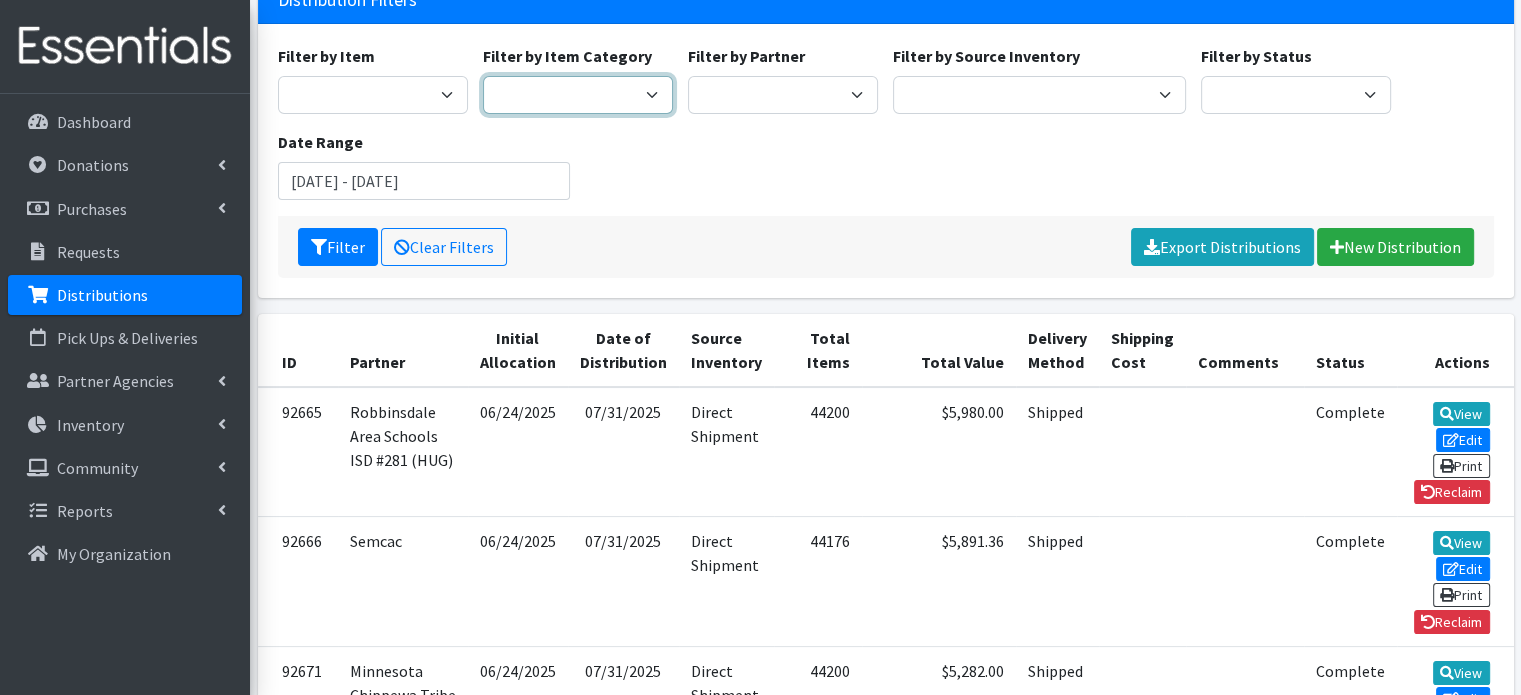 click on "Pull-Ups
Diapers
Wipes
Miscellaneous Items" at bounding box center [578, 95] 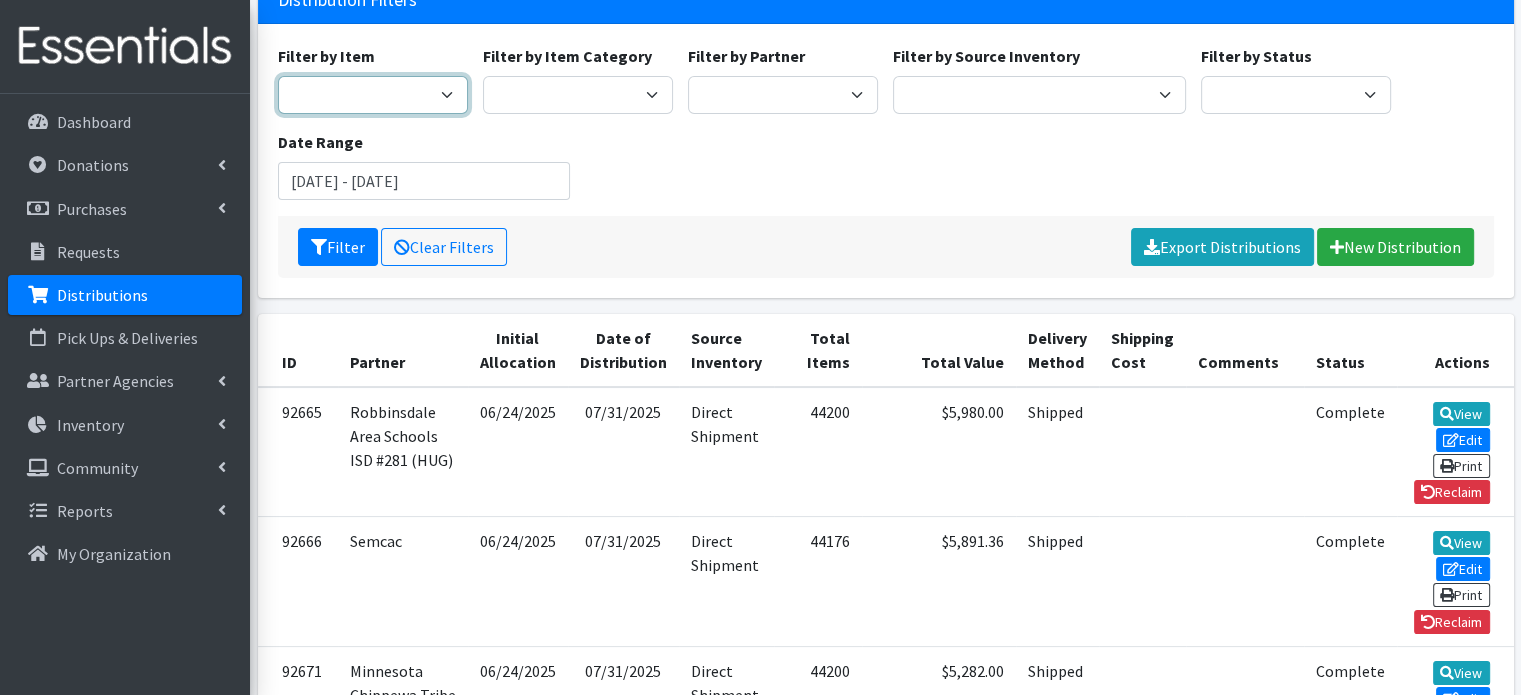 click on "Kids (Newborn)
Kids (Preemie)
Kids Pull-Ups (2T-3T)
Kids Pull-Ups (3T-4T)
Kids Pull-Ups (4T-5T)
Kids (Size 1)
Kids (Size 2)
Kids (Size 3)
Kids (Size 4)
Kids (Size 5)
Kids (Size 6)
Kids (Size 7)
Swimmers
Wipes (Baby)
Youth Briefs (All Sizes)" at bounding box center (373, 95) 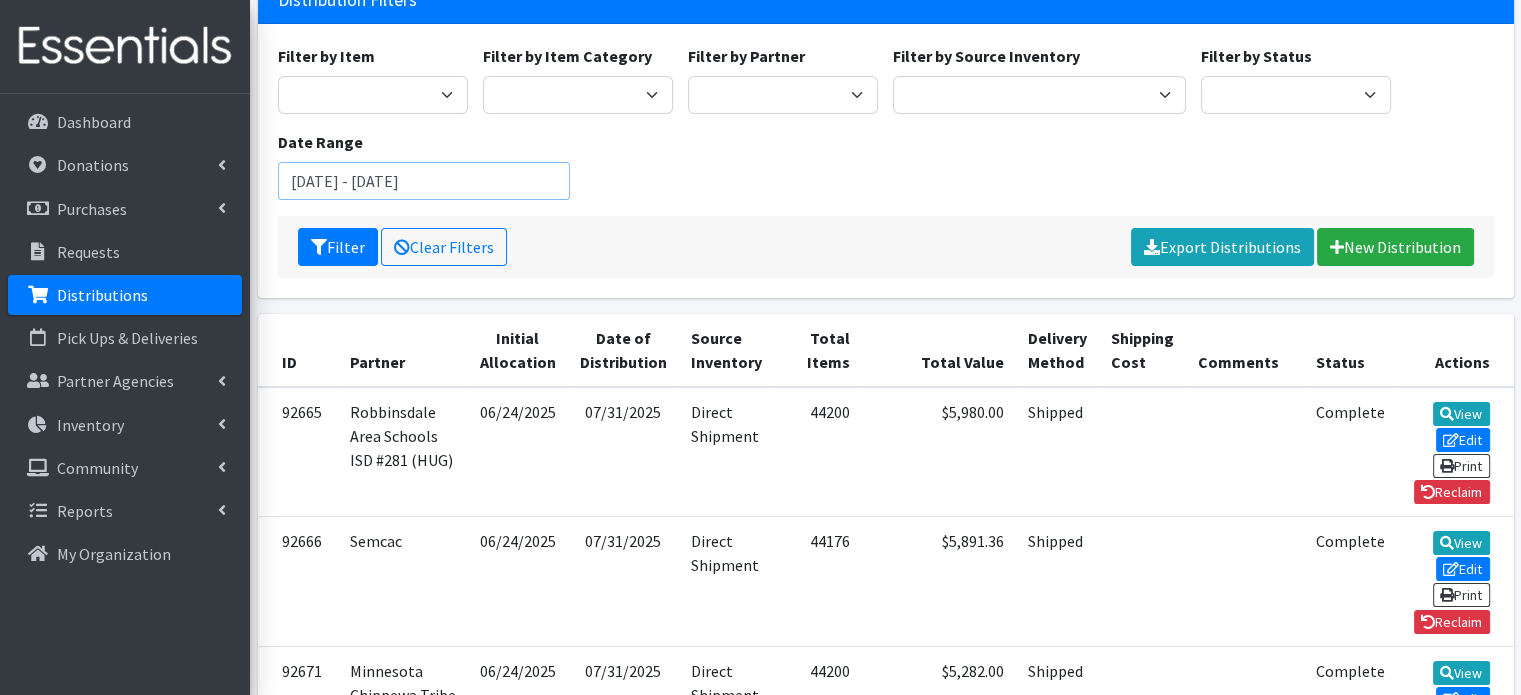 click on "[DATE] - [DATE]" at bounding box center [424, 181] 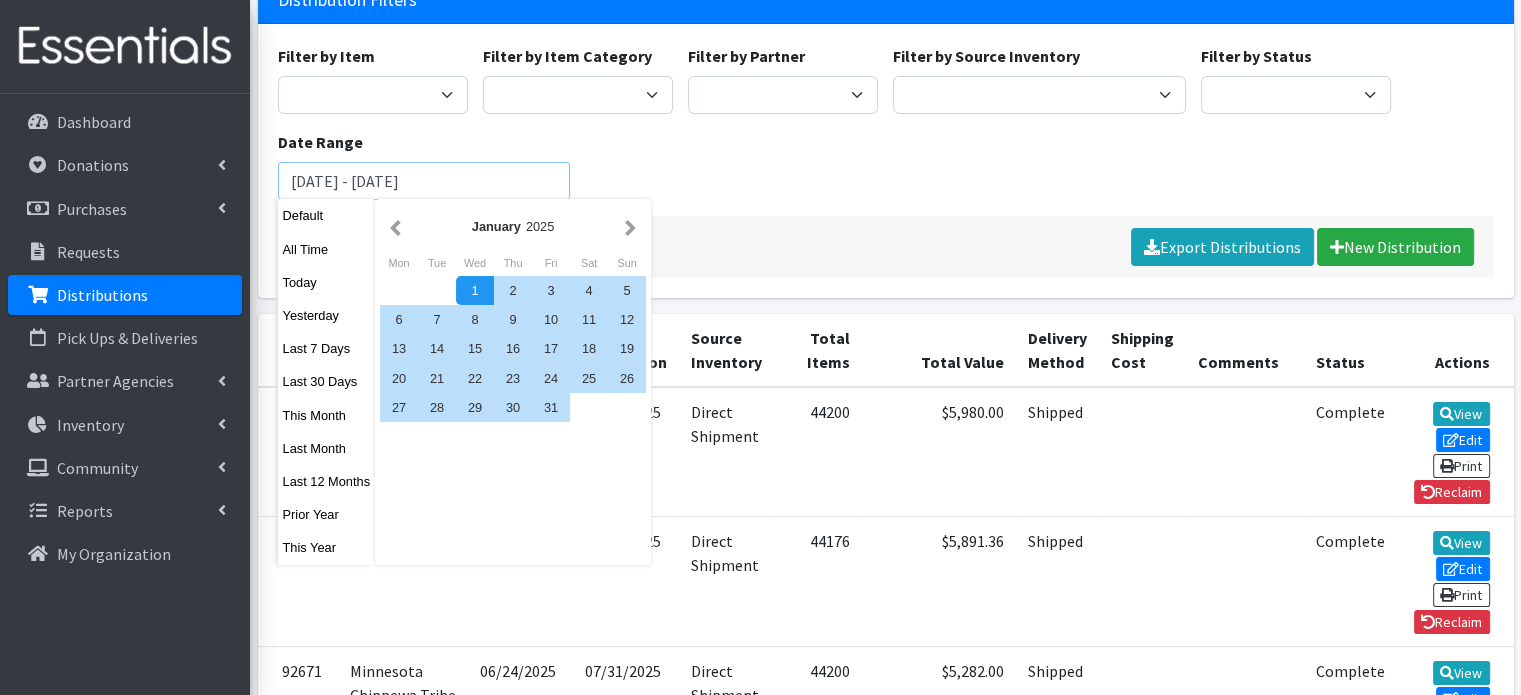 click on "Filter" at bounding box center [338, 247] 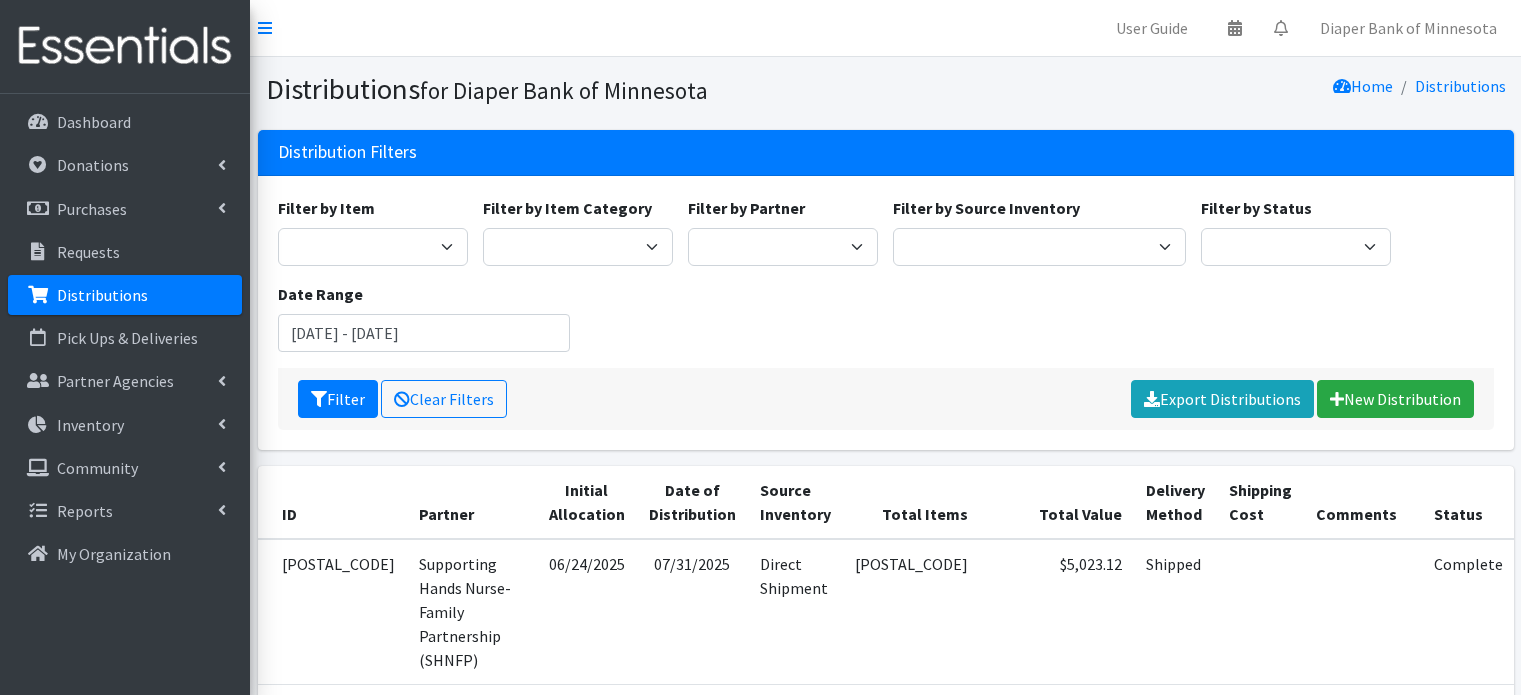 scroll, scrollTop: 0, scrollLeft: 0, axis: both 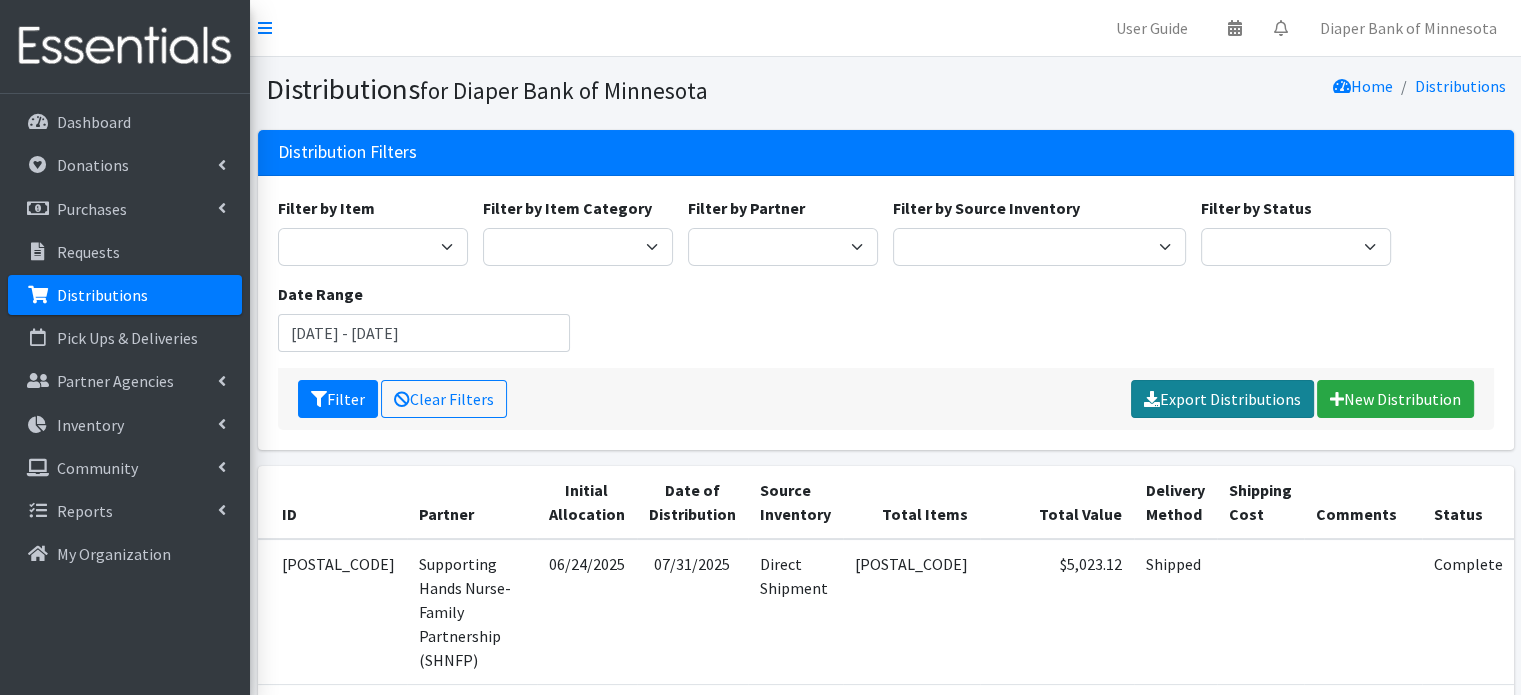 click on "Export Distributions" at bounding box center (1222, 399) 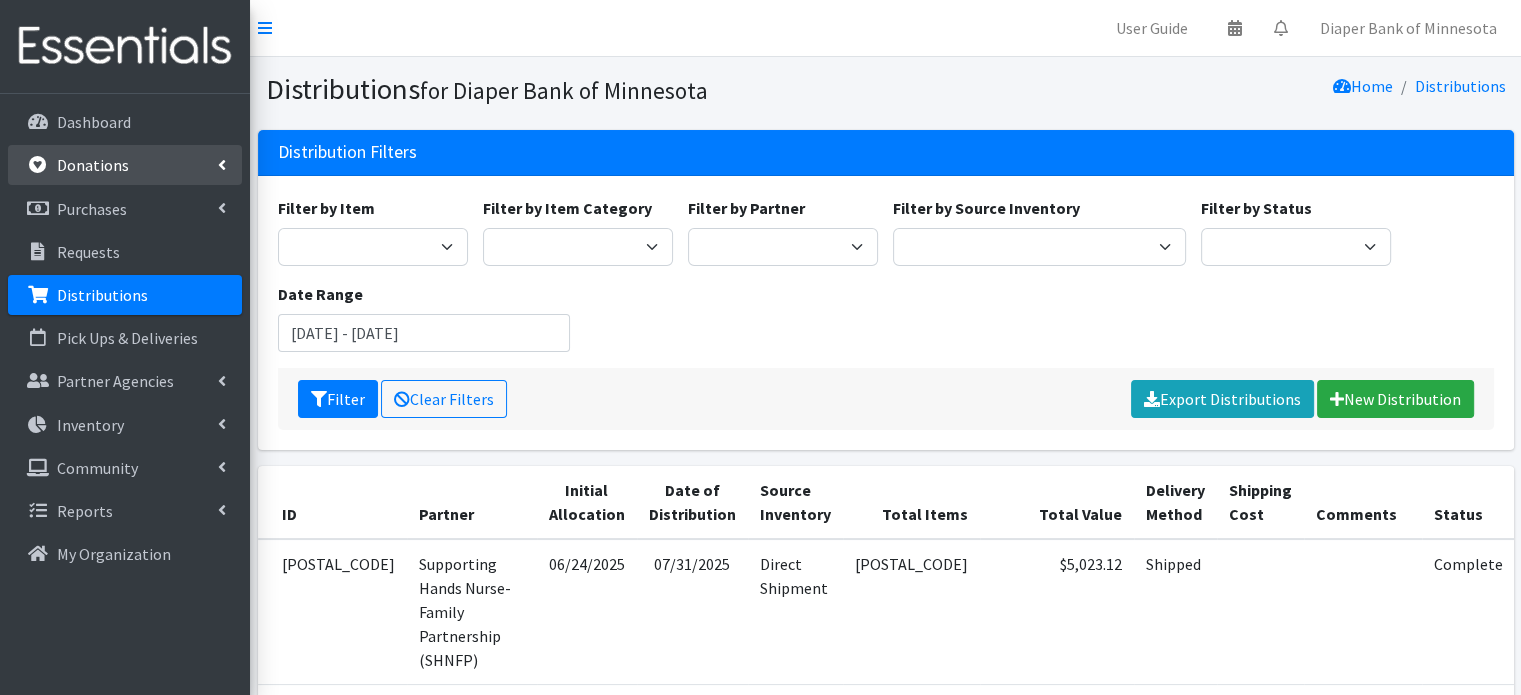 click on "Donations" at bounding box center (125, 165) 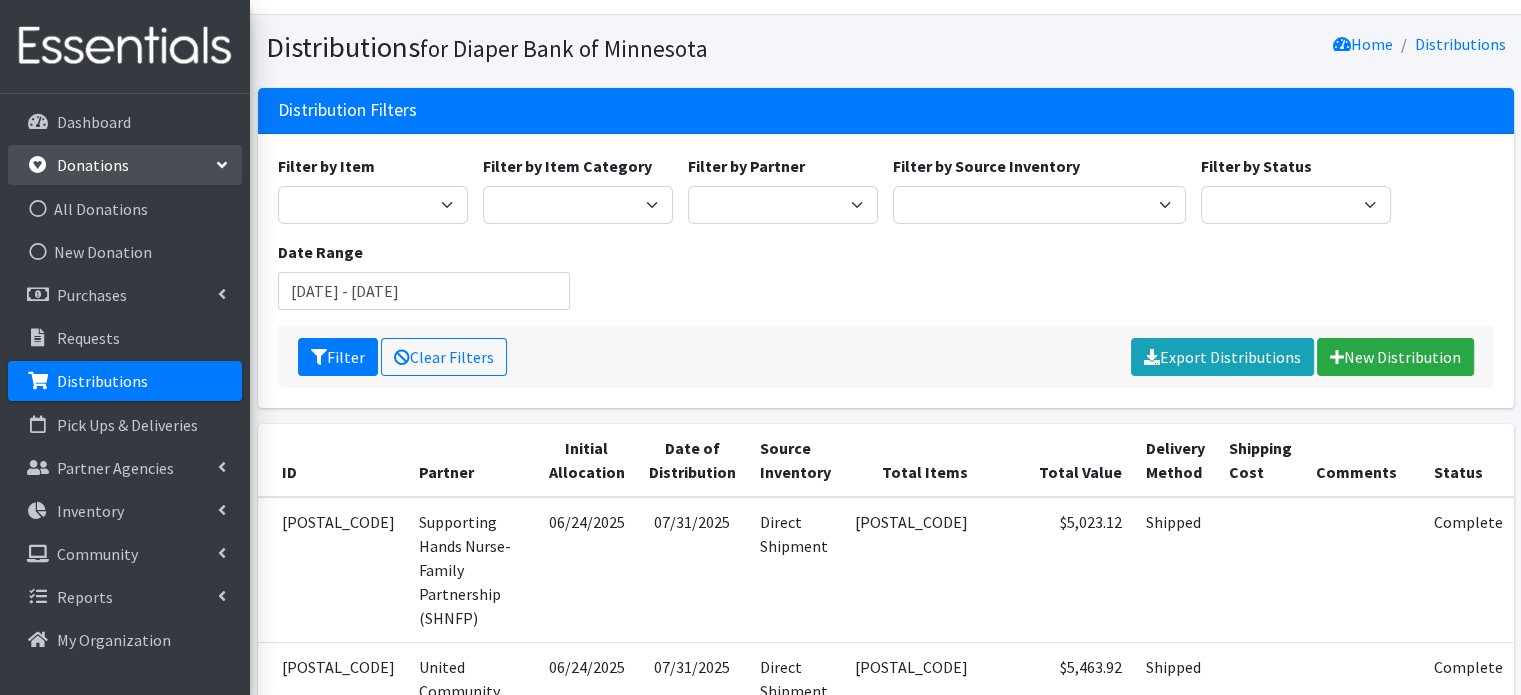 scroll, scrollTop: 28, scrollLeft: 0, axis: vertical 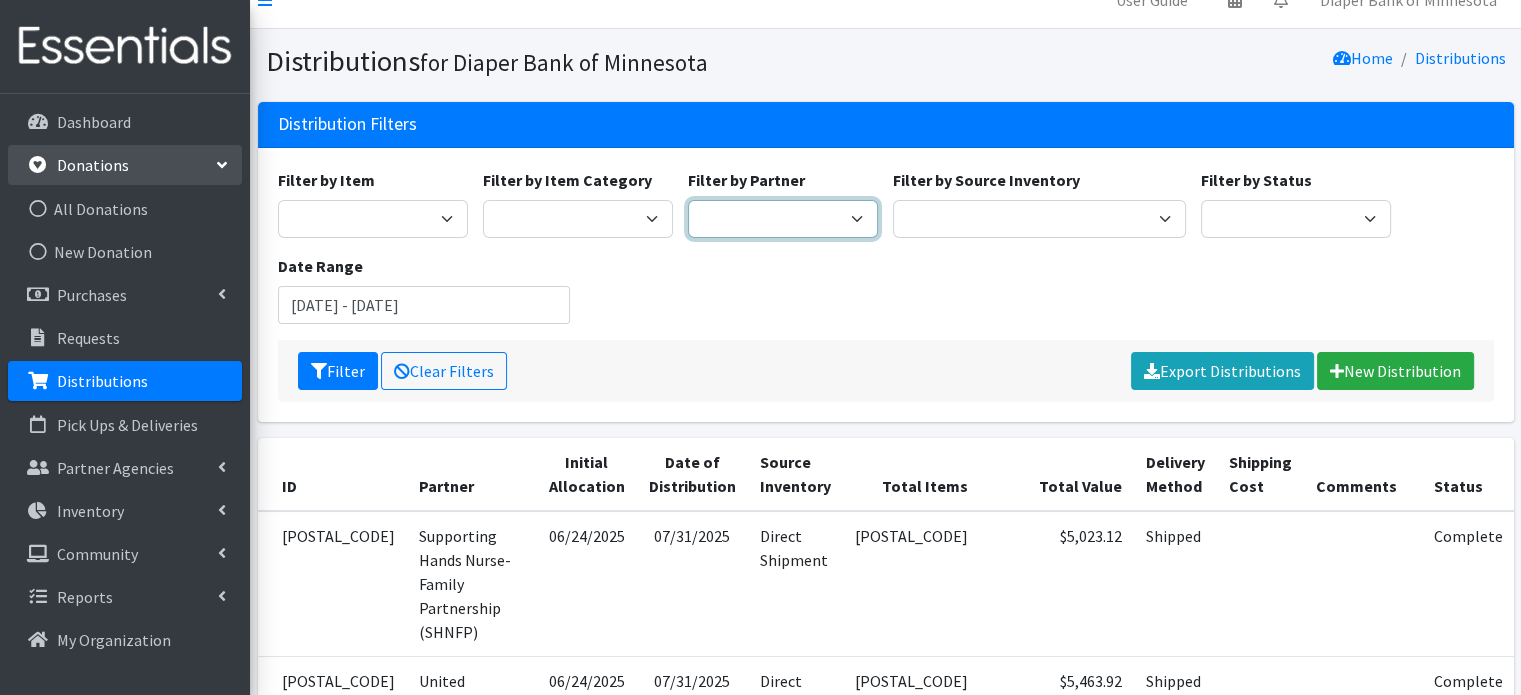 click on "360 Communities
_ABC_Partner_Agency
Agate Housing & Services, Inc.
Al-Maa'uun
Augsburg Health Commons
Beltrami County Health & Human Services
Bois Forte Tribal Government
Catholic Charities of the Diocese of St. Cloud
Catholic Charities of the Diocese of Winona-Rochester
Community Action Center
Community Action Partnership of Ramsey & Washington Counties (CAPRW)
Comunidades Latinas Unidas En Servicio, Inc. (CLUES)
Division of Indian Work
Face to Face Health & Counseling Service, Inc.
Guiding Star Wakota
Hennepin County Public Health
Keystone Community Services
Lakes & Pines Community Action Council, Inc.
Lutheran Social Service of Minnesota (LSS)
Minnesota Chippewa Tribe - White Earth Band
Minnesota Valley Action Council (MVAC)
Mount Olive Lutheran Church
Neighborhood House/Director Graciela
New Beginnings
Northland Area Family Center
NorthPoint Health & Wellness
People's Center
Prince of Peace Lutheran Church
Robbinsdale Area Schools ISD #281 (HUG)" at bounding box center (783, 219) 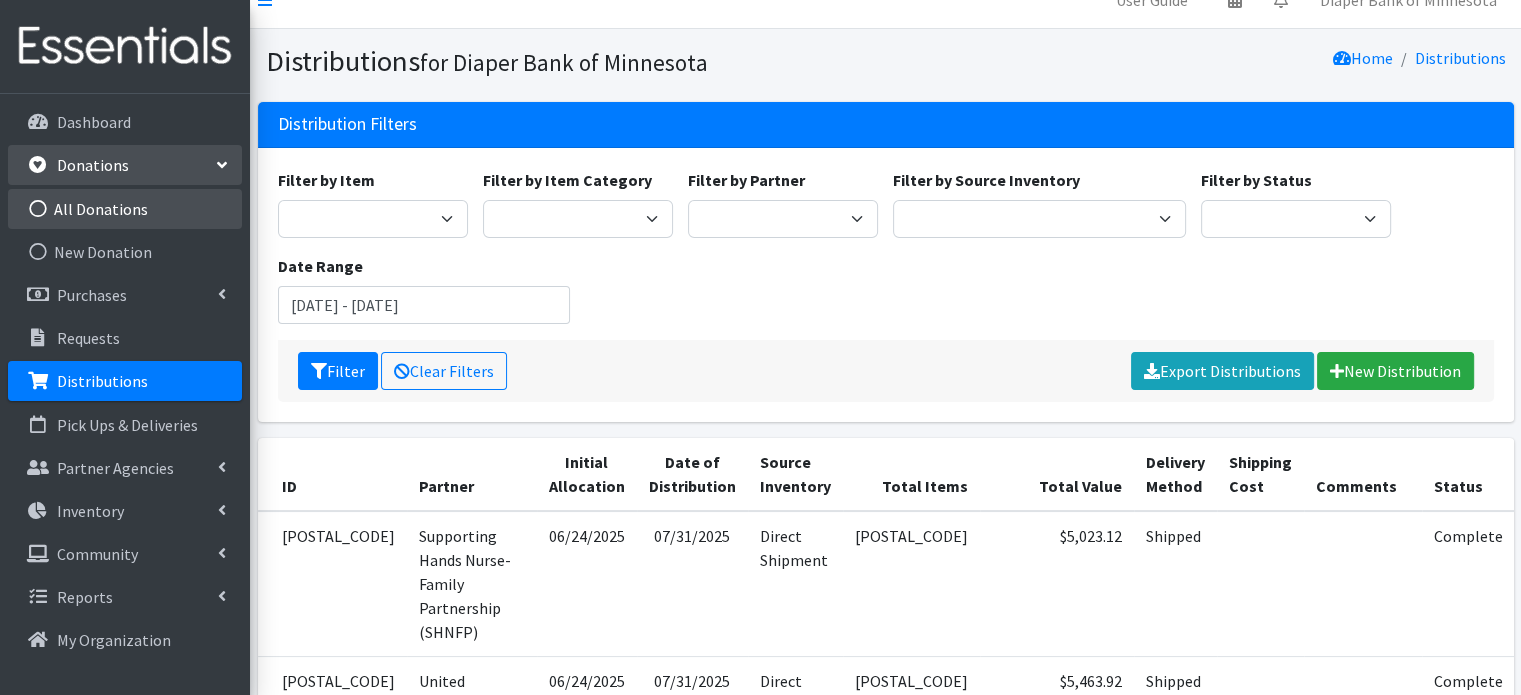 click on "All Donations" at bounding box center (125, 209) 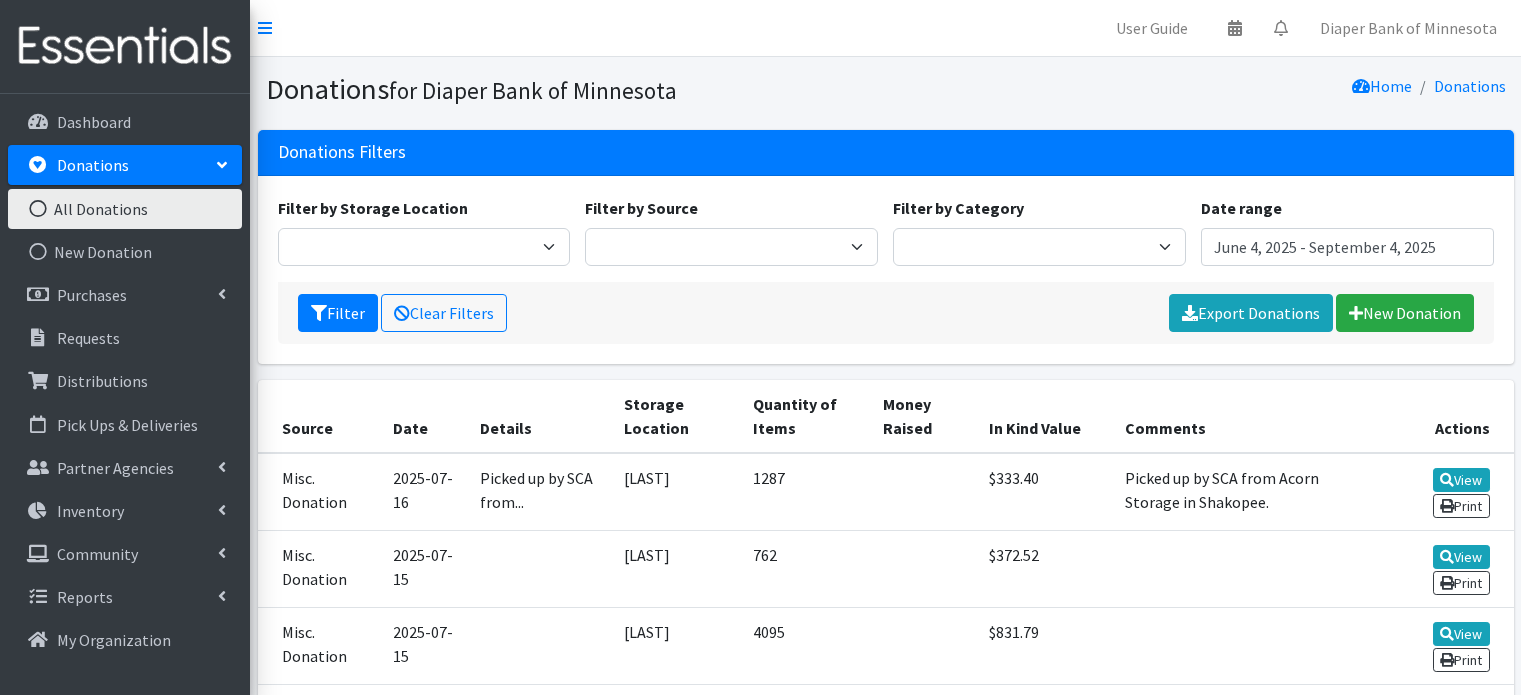 scroll, scrollTop: 0, scrollLeft: 0, axis: both 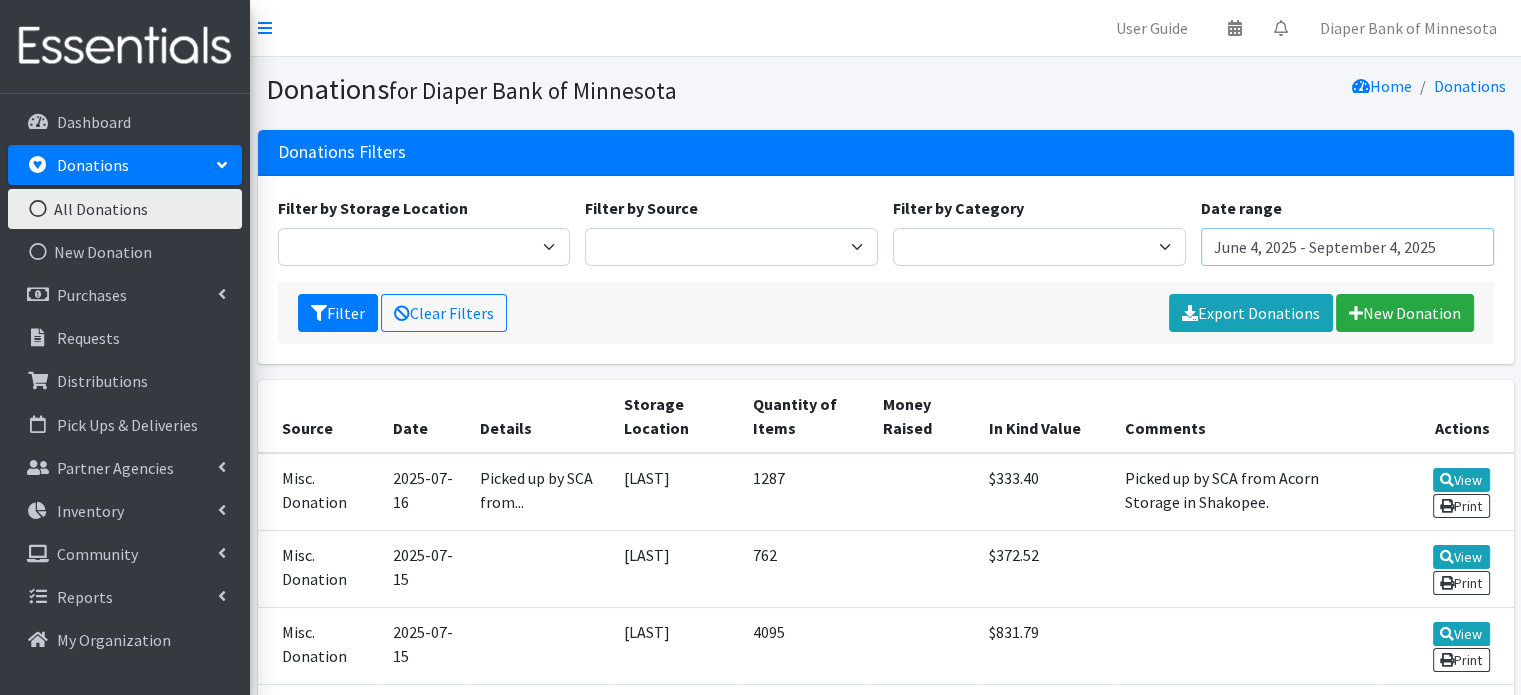 click on "June 4, 2025 - September 4, 2025" at bounding box center (1347, 247) 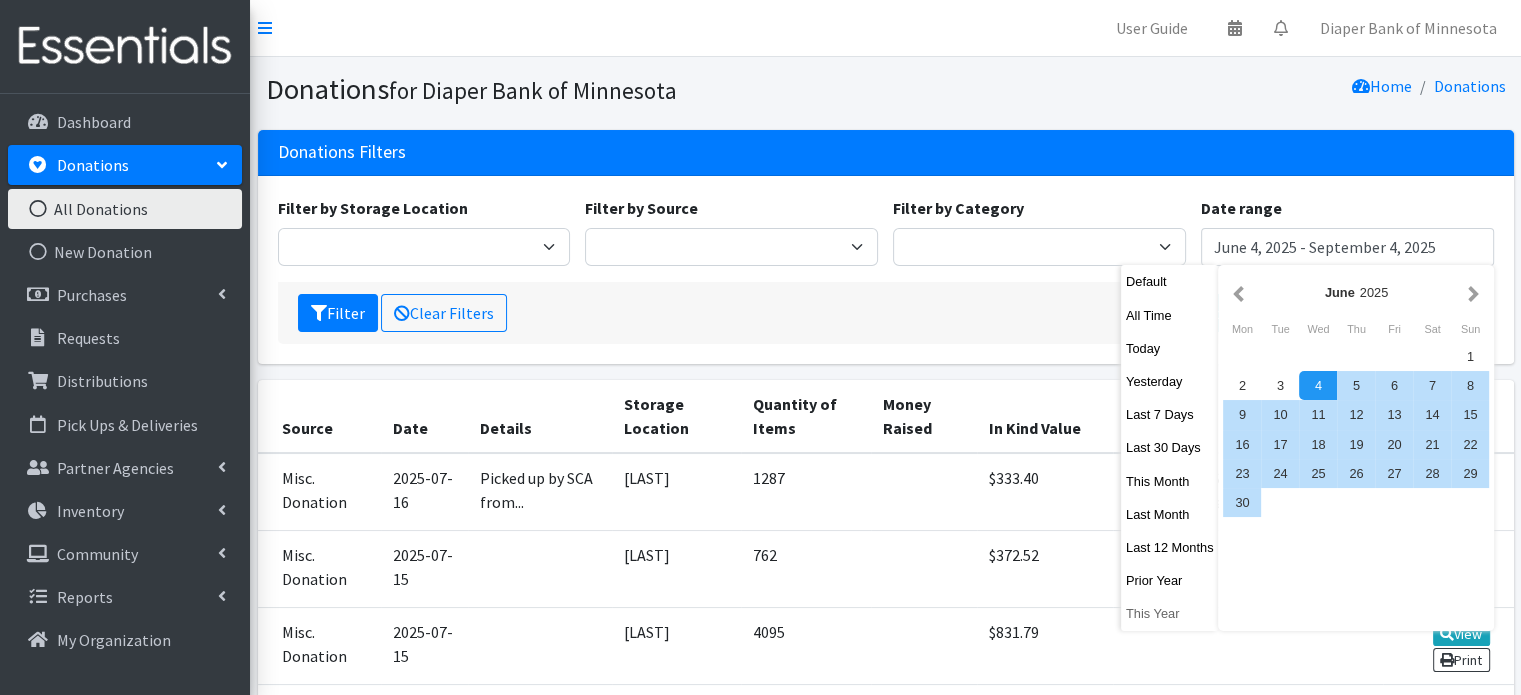 click on "This Year" at bounding box center [1170, 613] 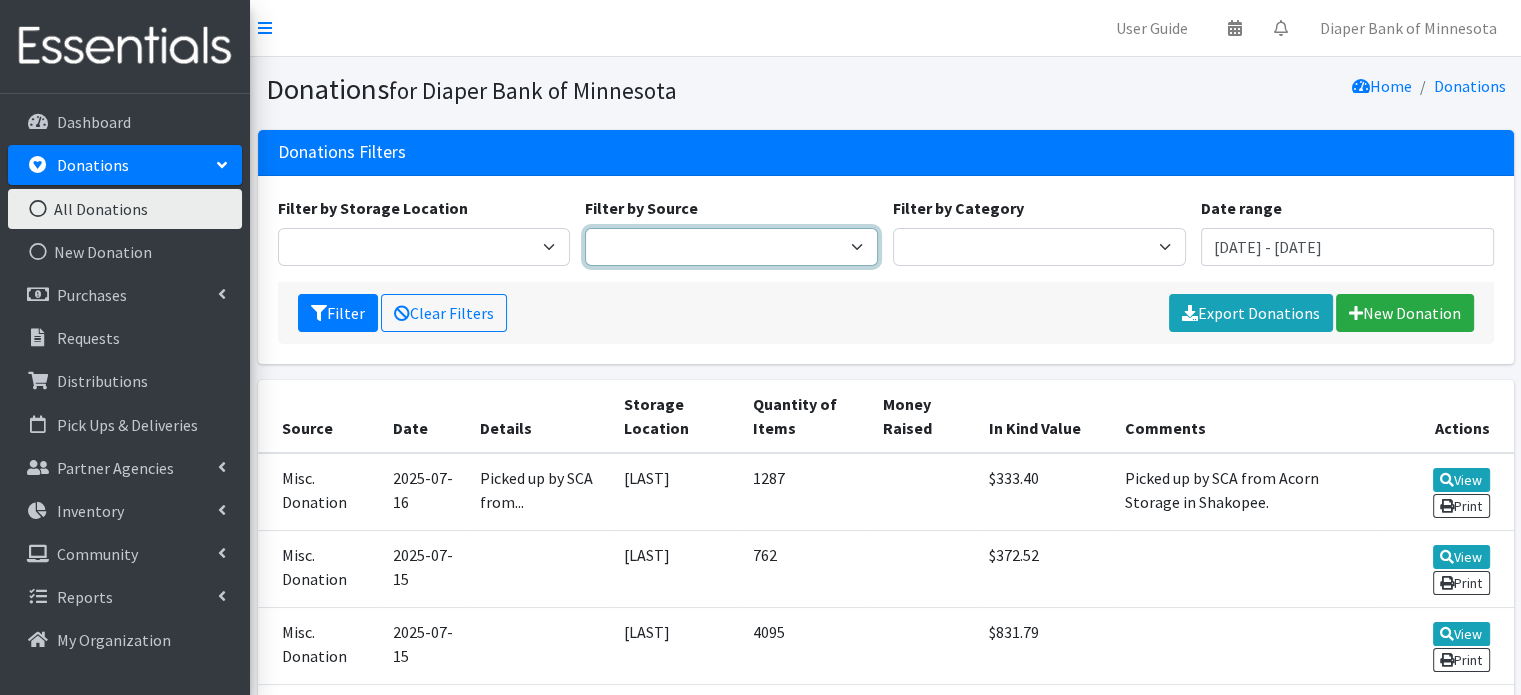 click on "Misc. Donation" at bounding box center [731, 247] 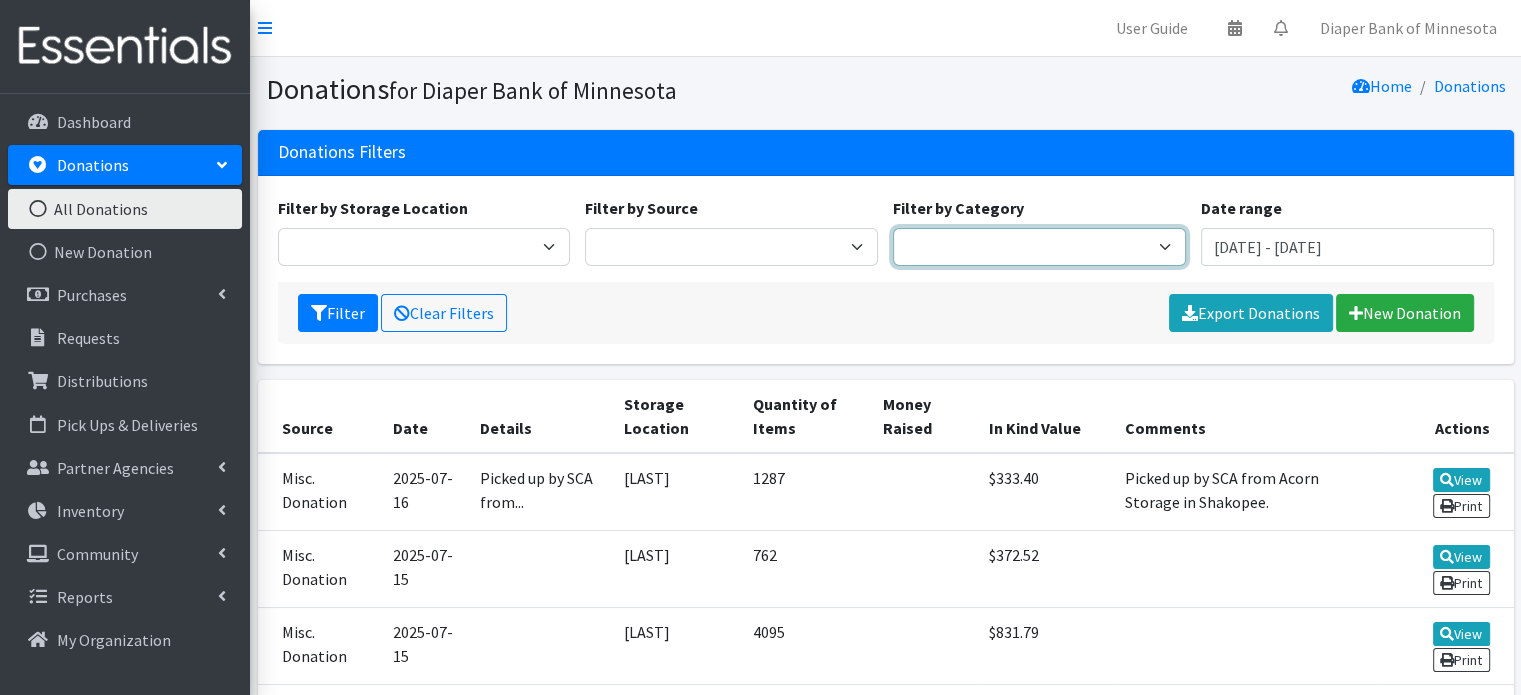 click on "Pull-Ups
Diapers
Wipes
Miscellaneous Items" at bounding box center (1039, 247) 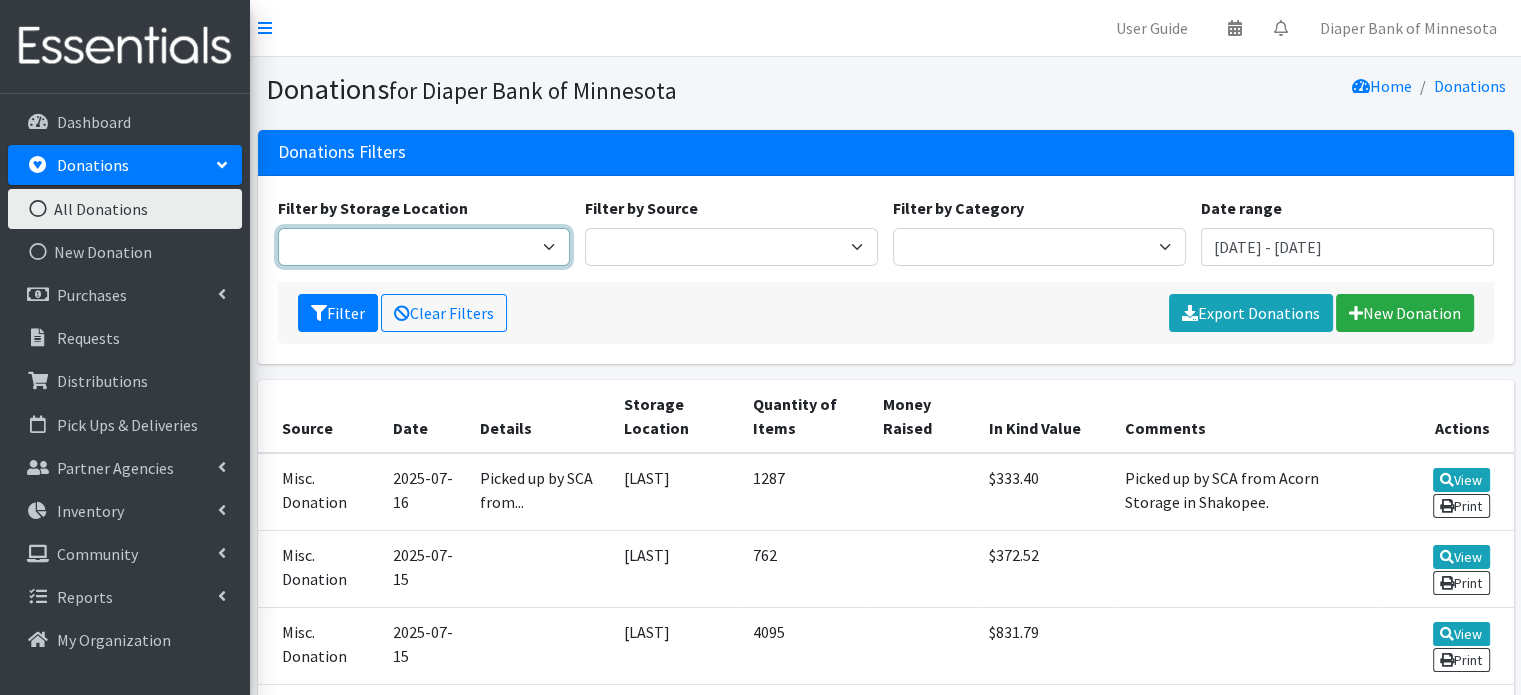 click on "Wycliff" at bounding box center [424, 247] 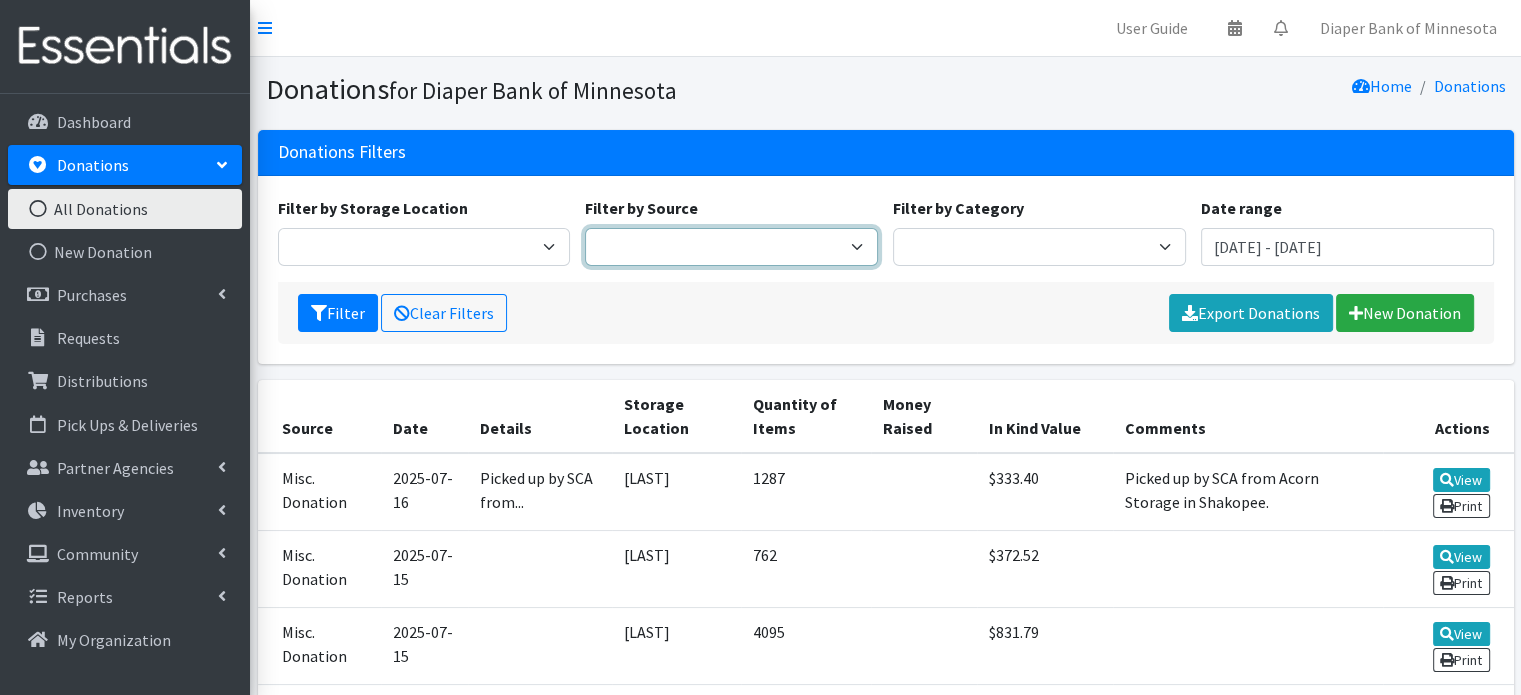 click on "Misc. Donation" at bounding box center (731, 247) 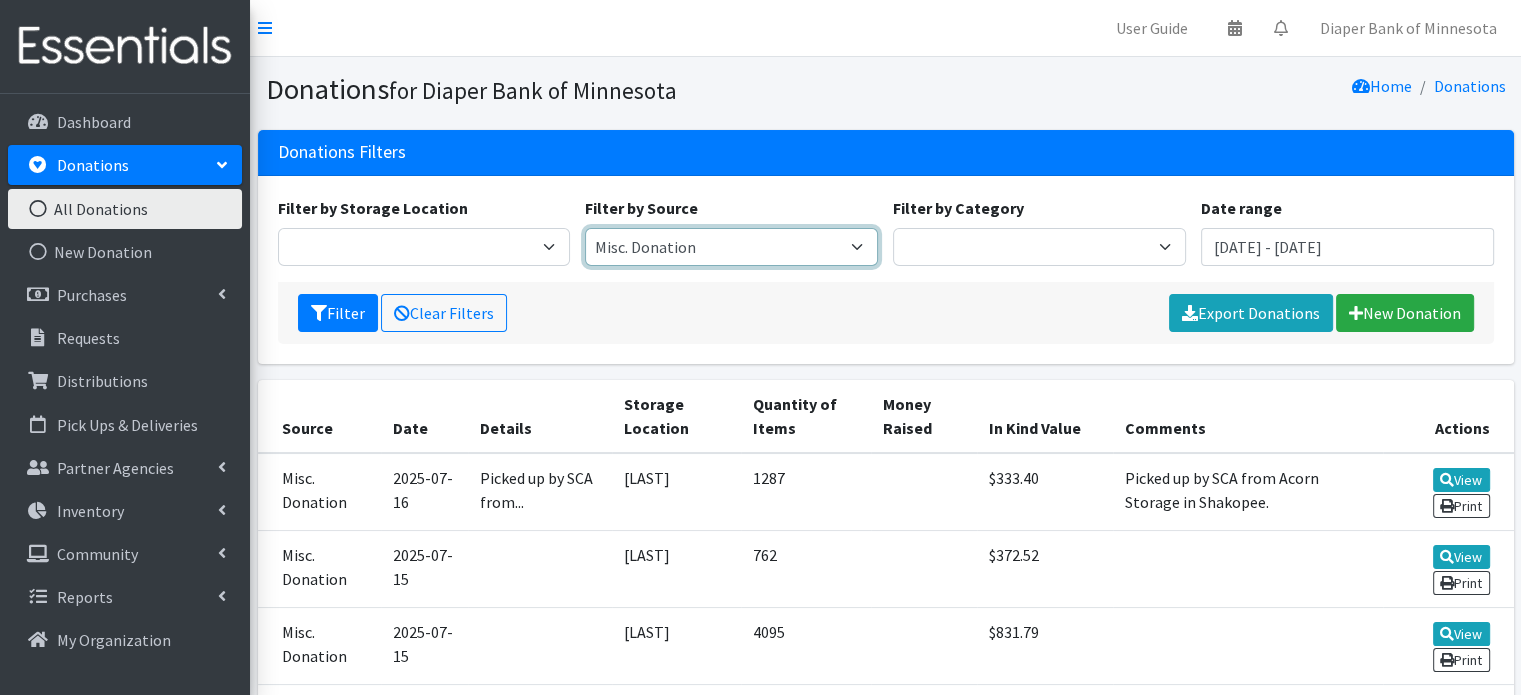 click on "Misc. Donation" at bounding box center [731, 247] 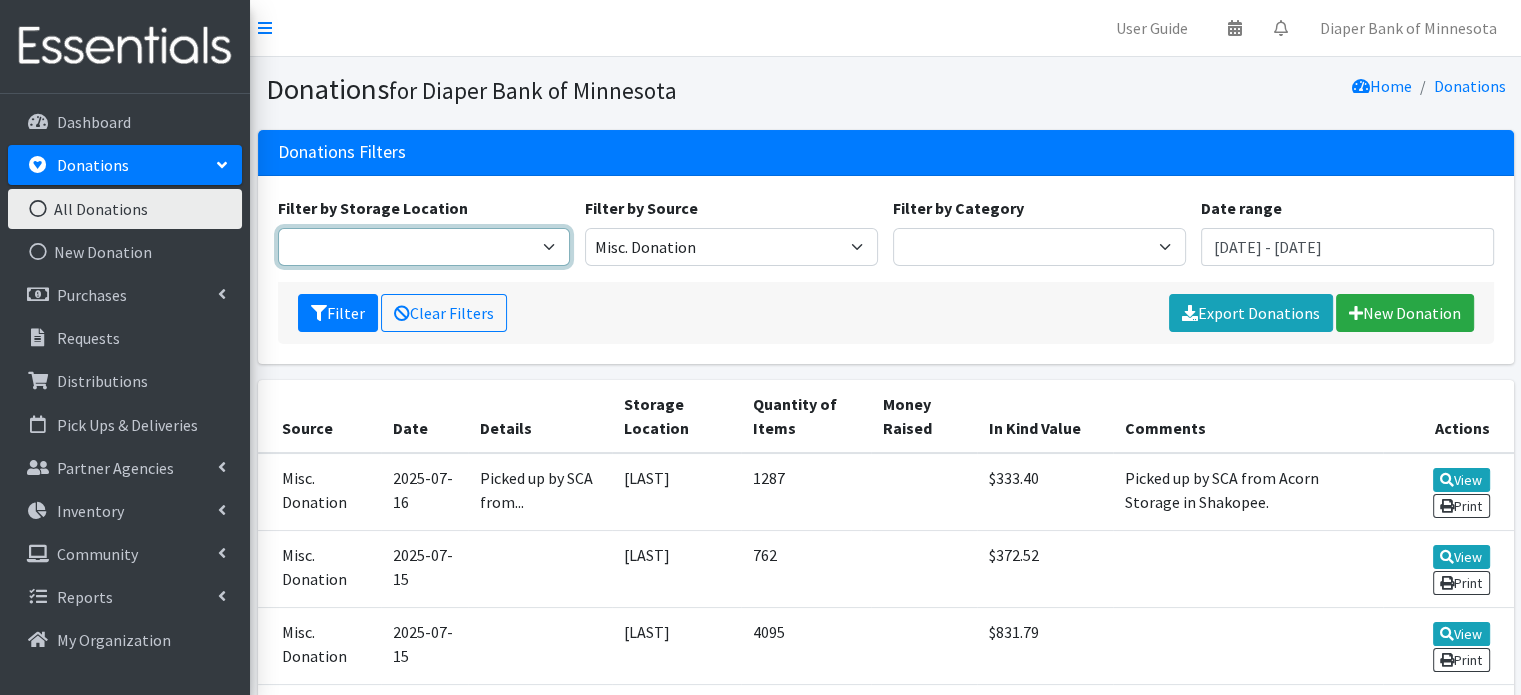 click on "Wycliff" at bounding box center [424, 247] 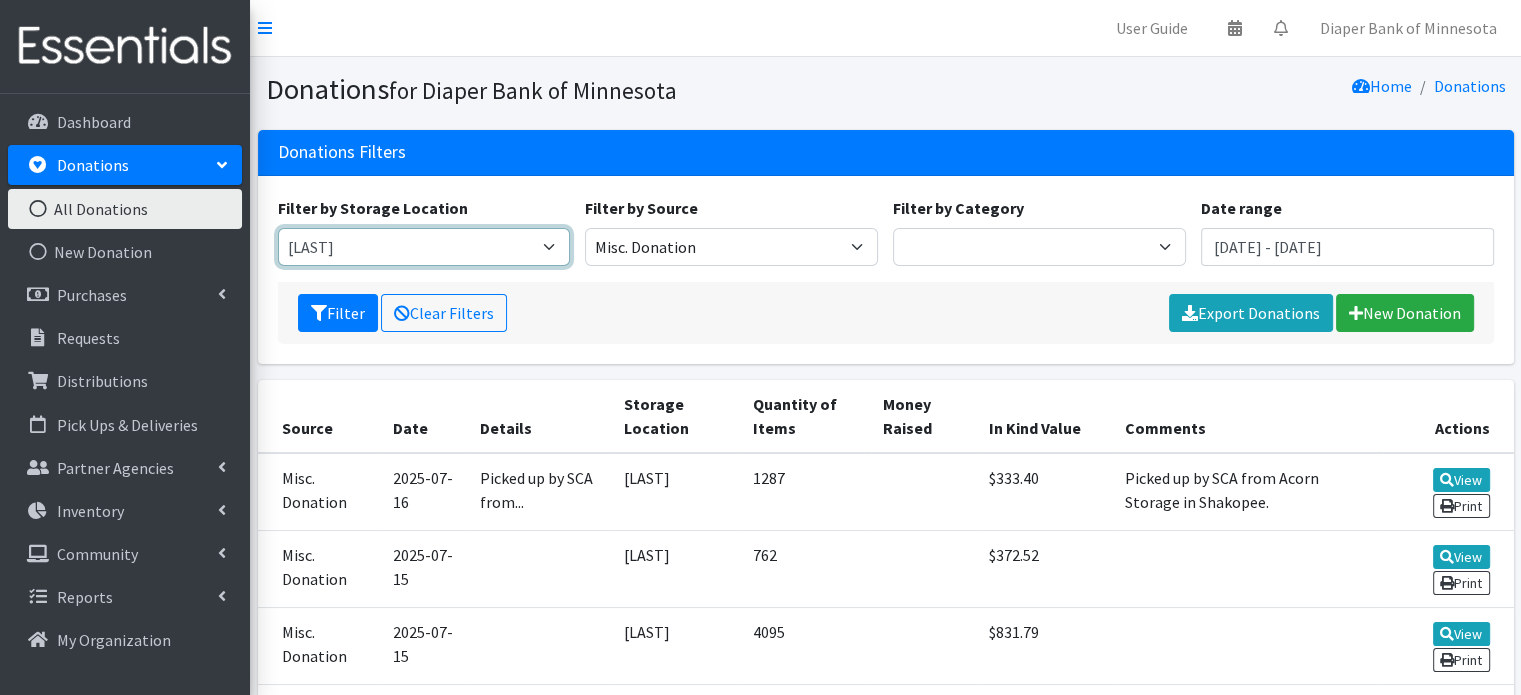click on "Wycliff" at bounding box center [424, 247] 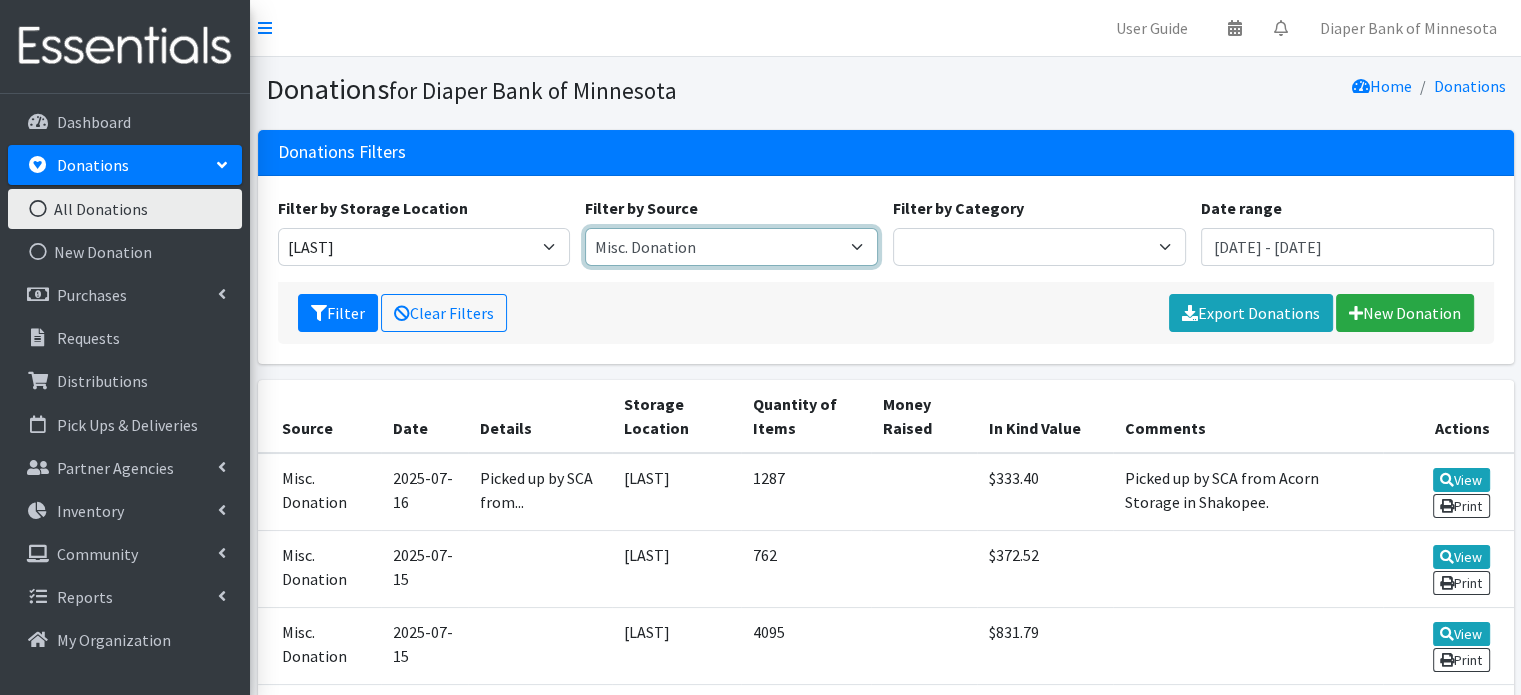 click on "Misc. Donation" at bounding box center [731, 247] 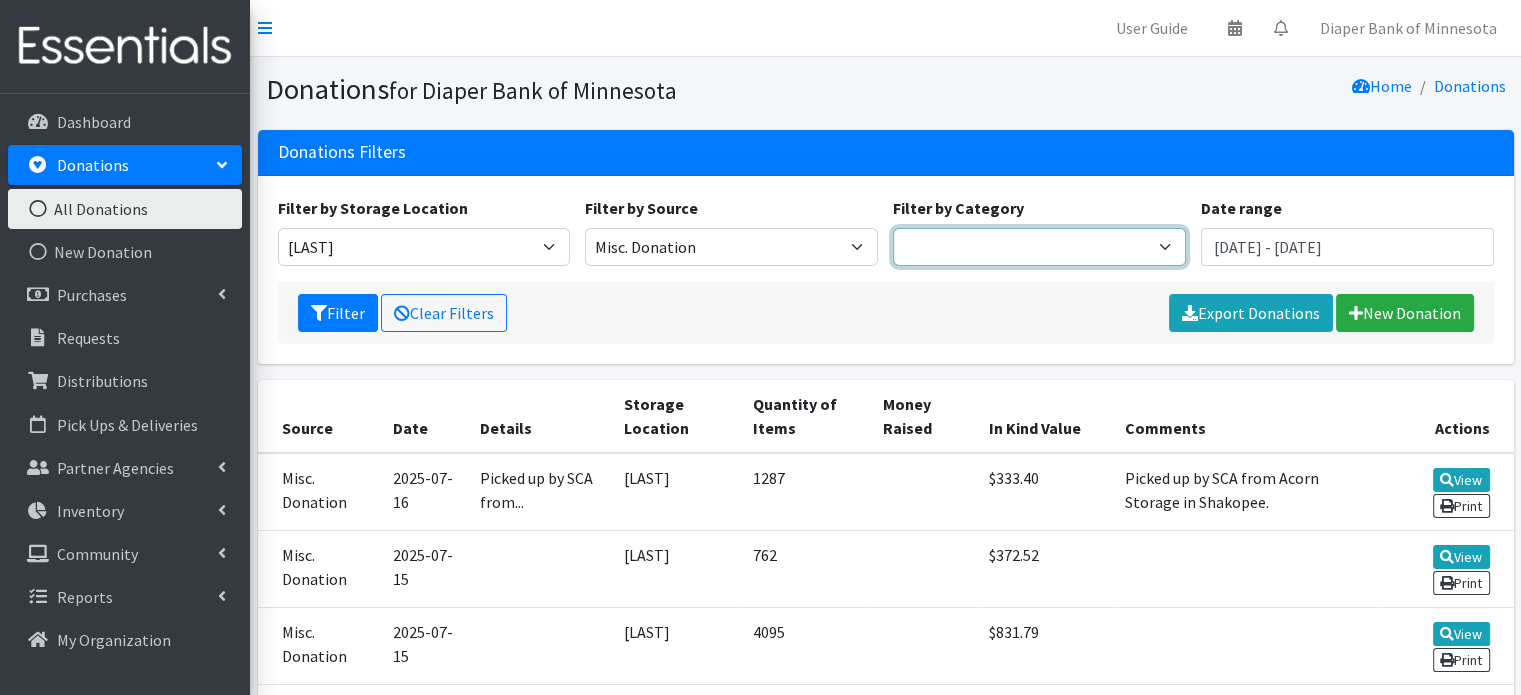 click on "Pull-Ups
Diapers
Wipes
Miscellaneous Items" at bounding box center (1039, 247) 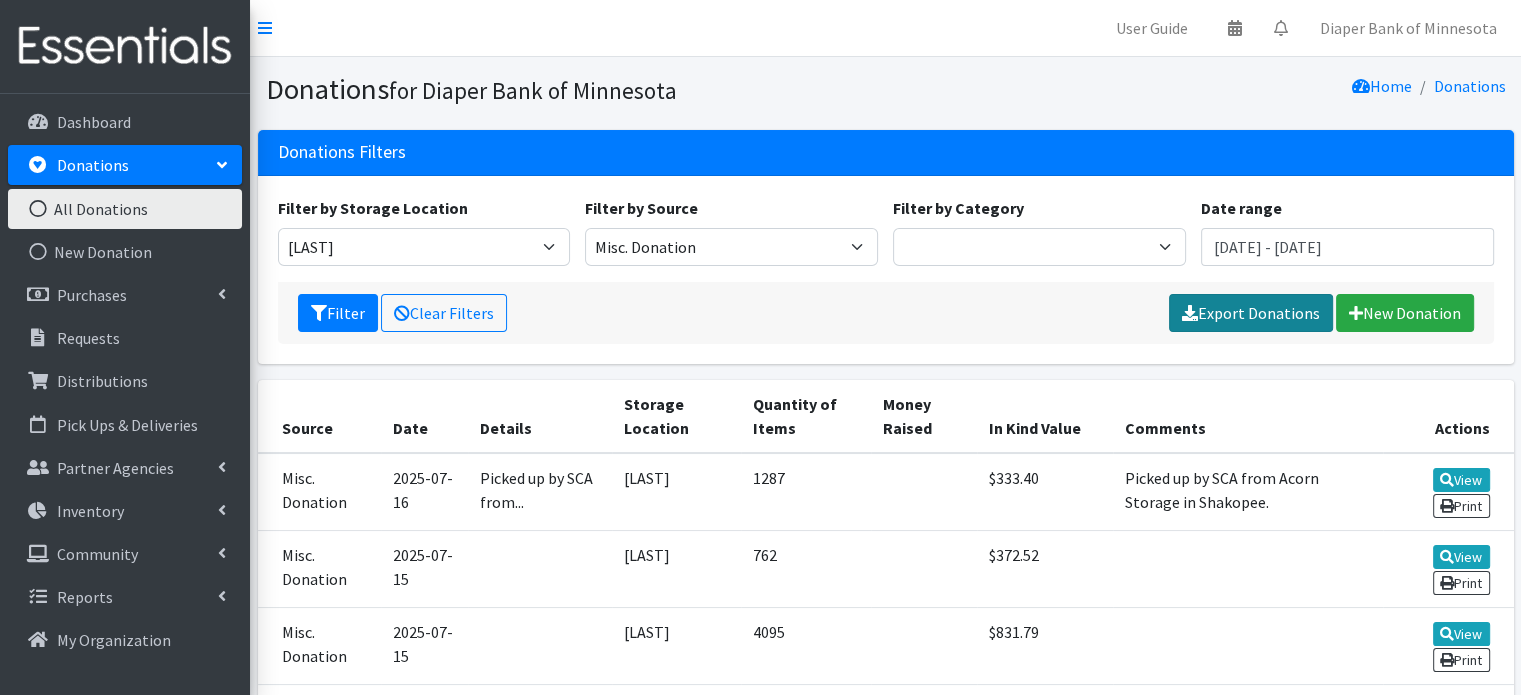 click on "Export Donations" at bounding box center [1251, 313] 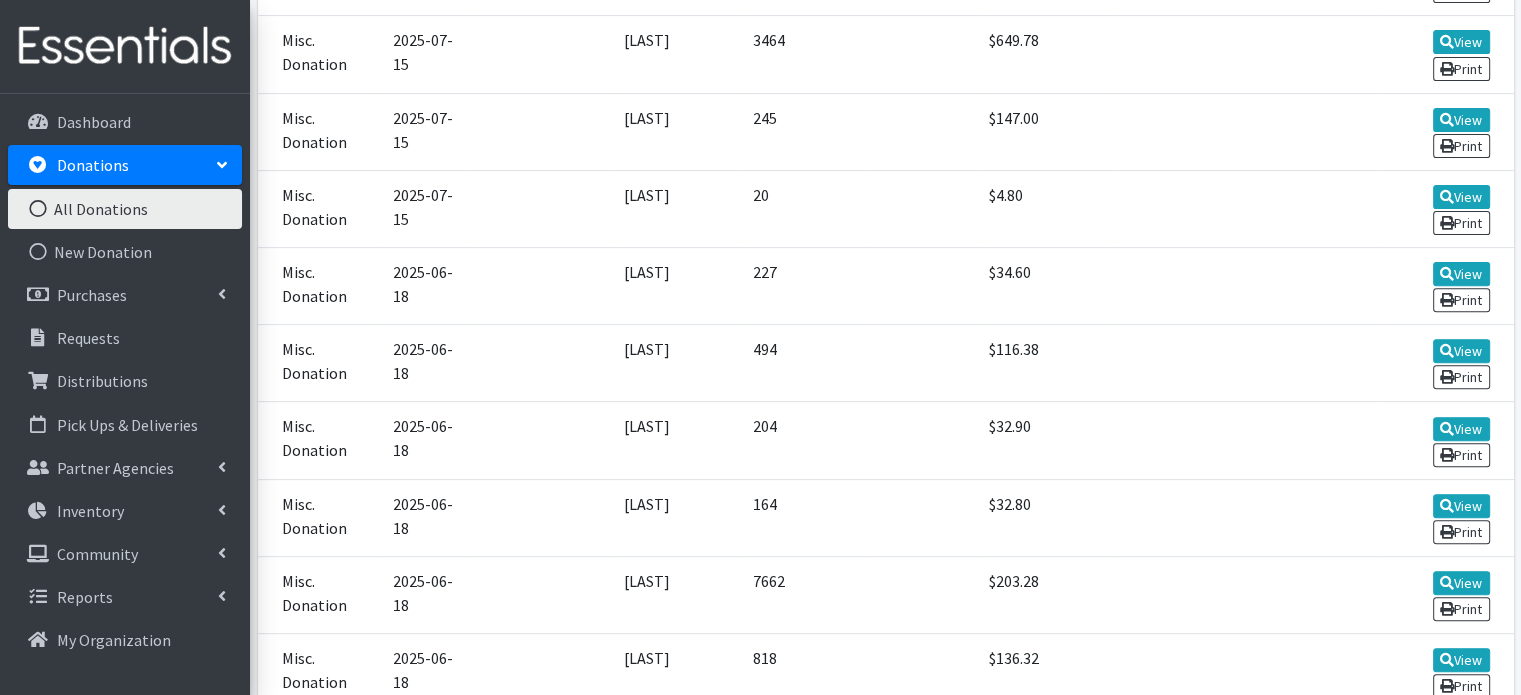 scroll, scrollTop: 0, scrollLeft: 0, axis: both 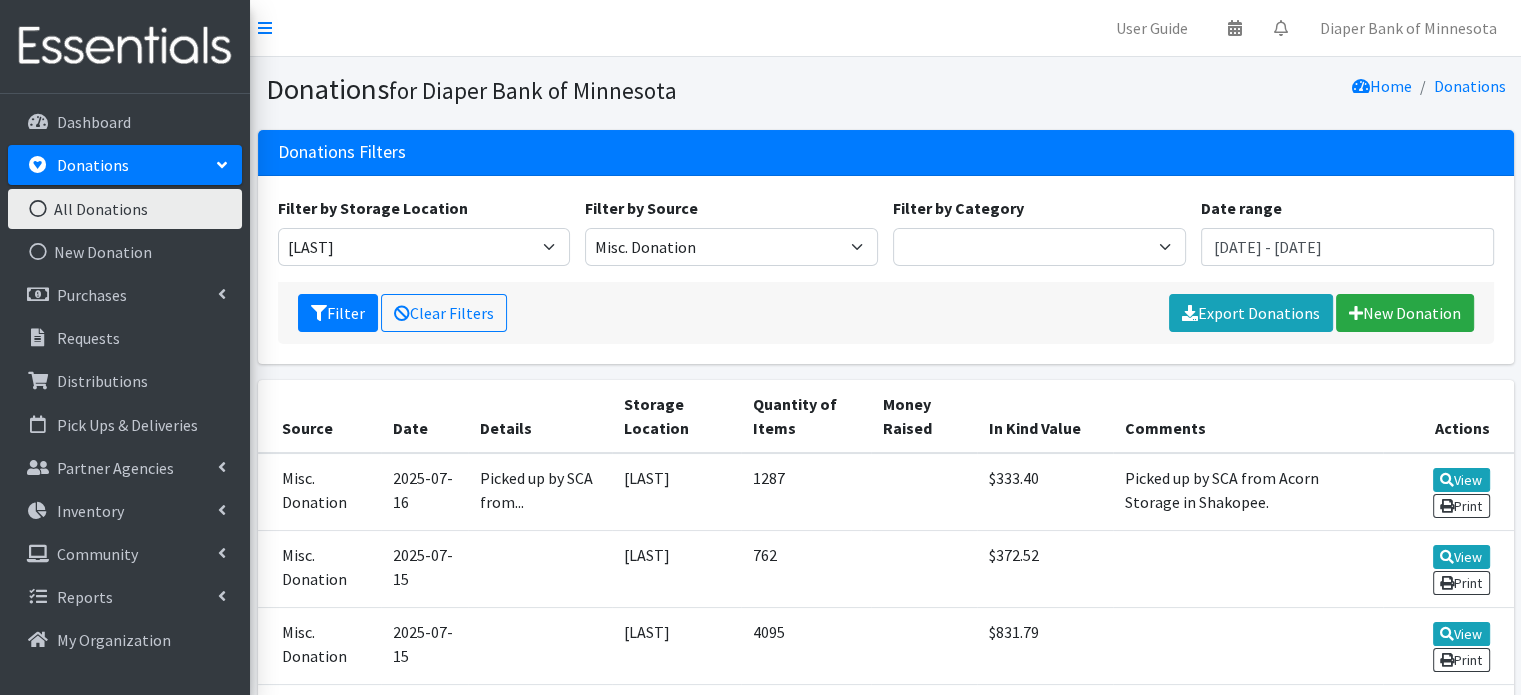 click on "All Donations" at bounding box center (125, 209) 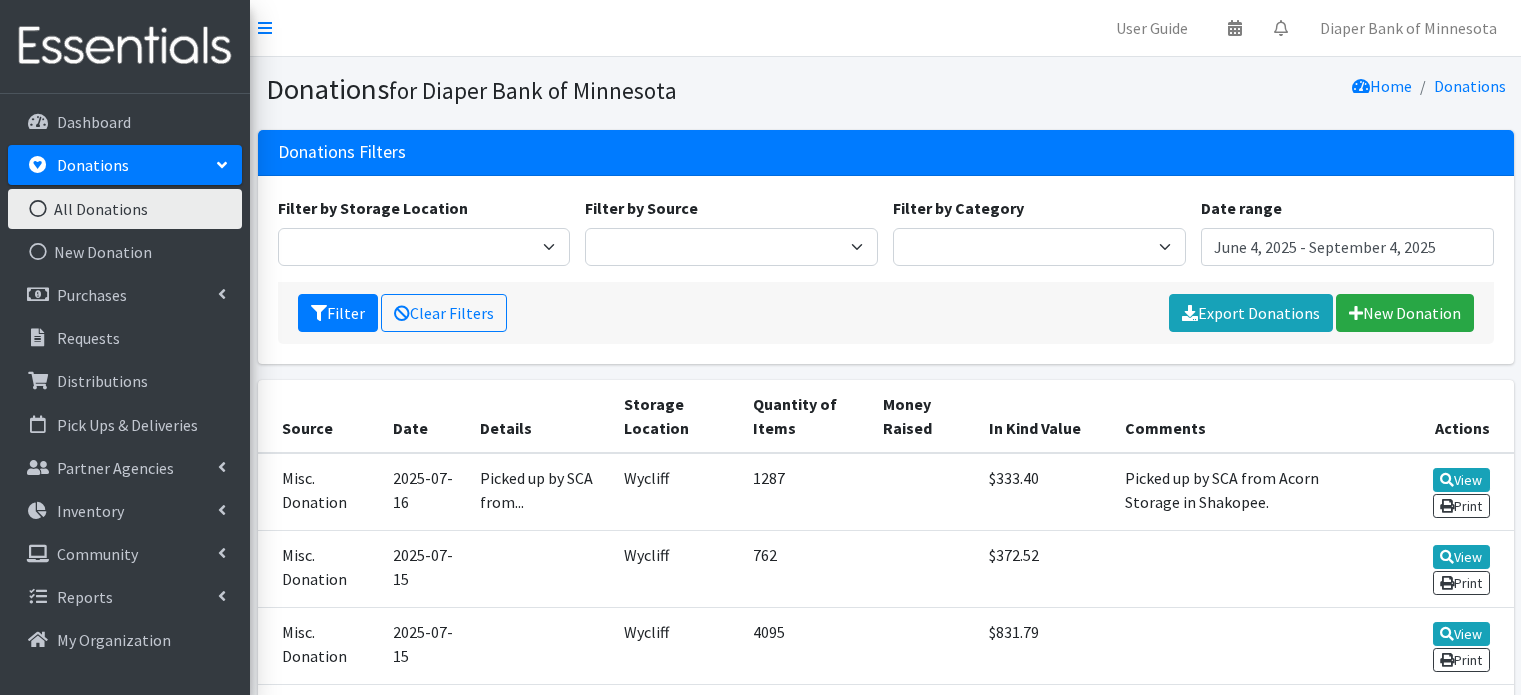 scroll, scrollTop: 0, scrollLeft: 0, axis: both 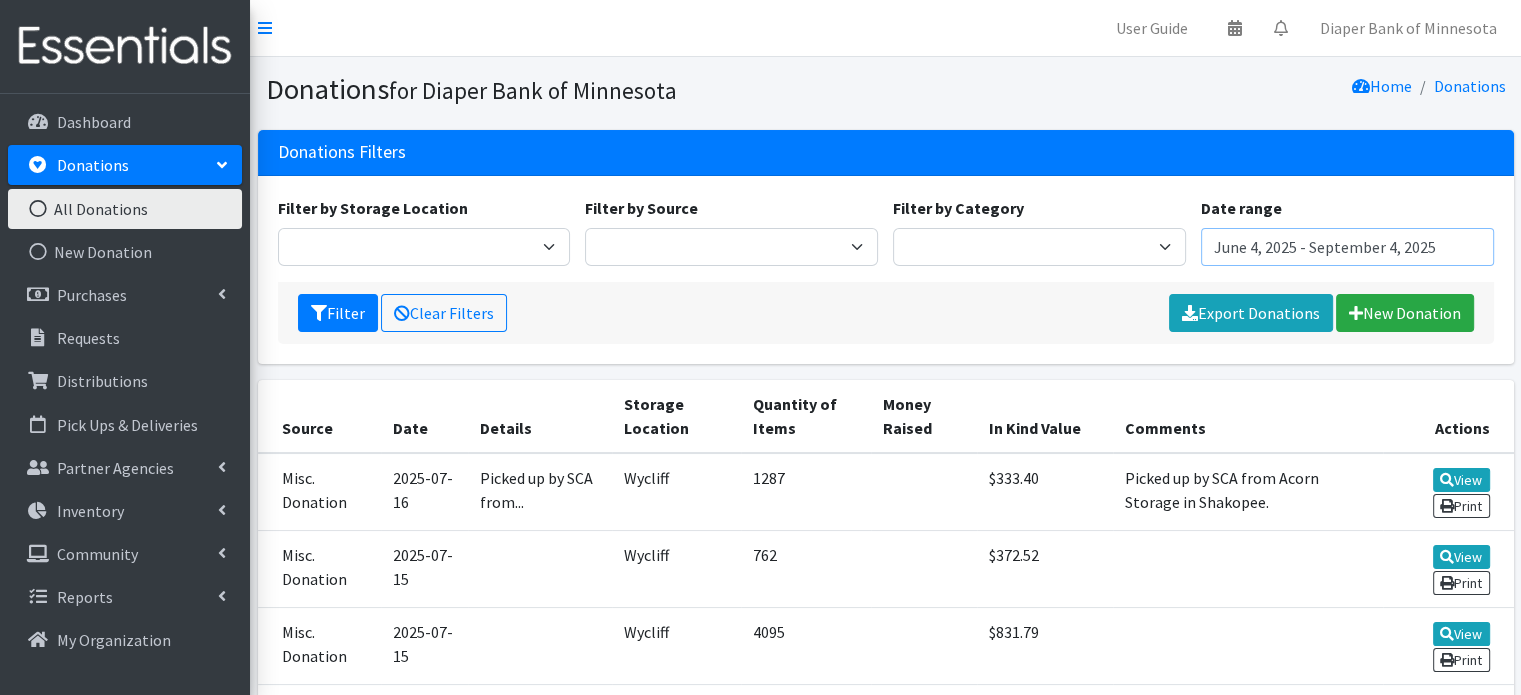 click on "June 4, 2025 - September 4, 2025" at bounding box center [1347, 247] 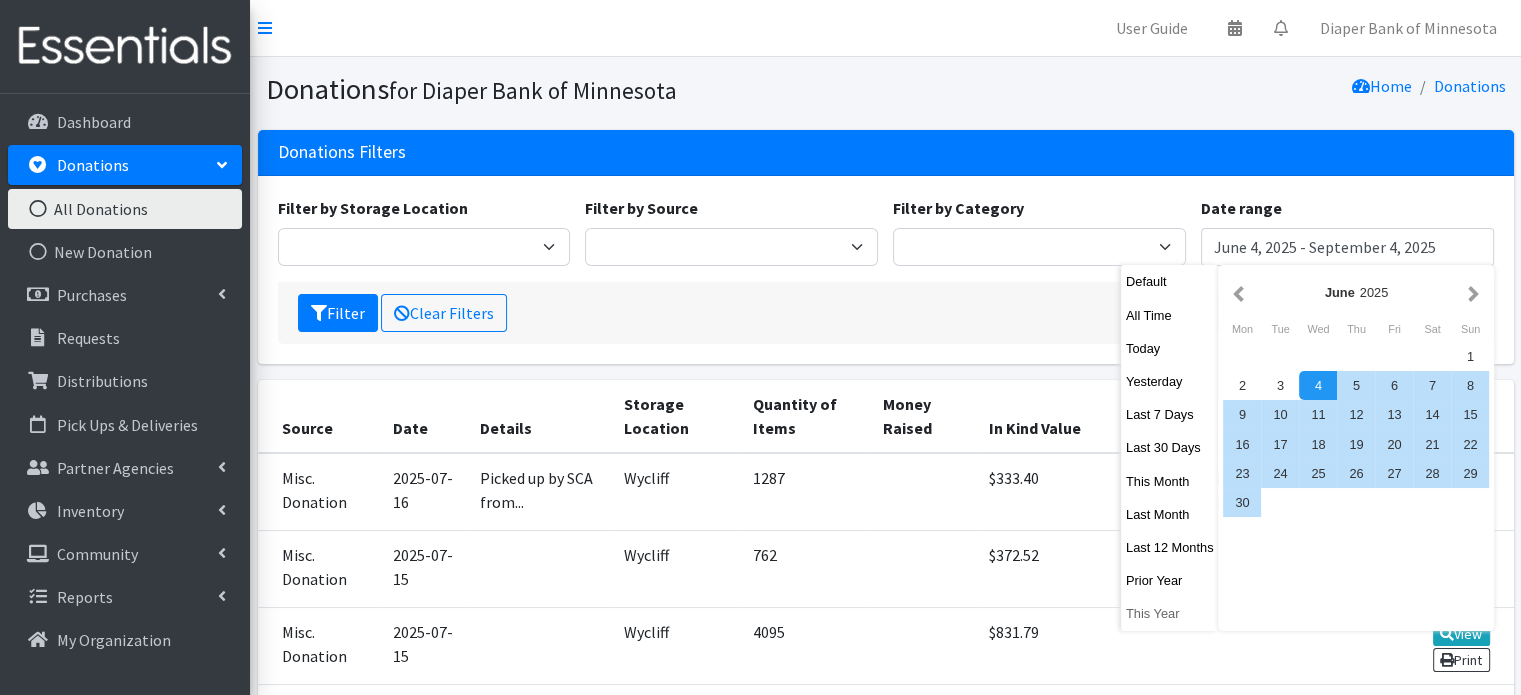 click on "This Year" at bounding box center (1170, 613) 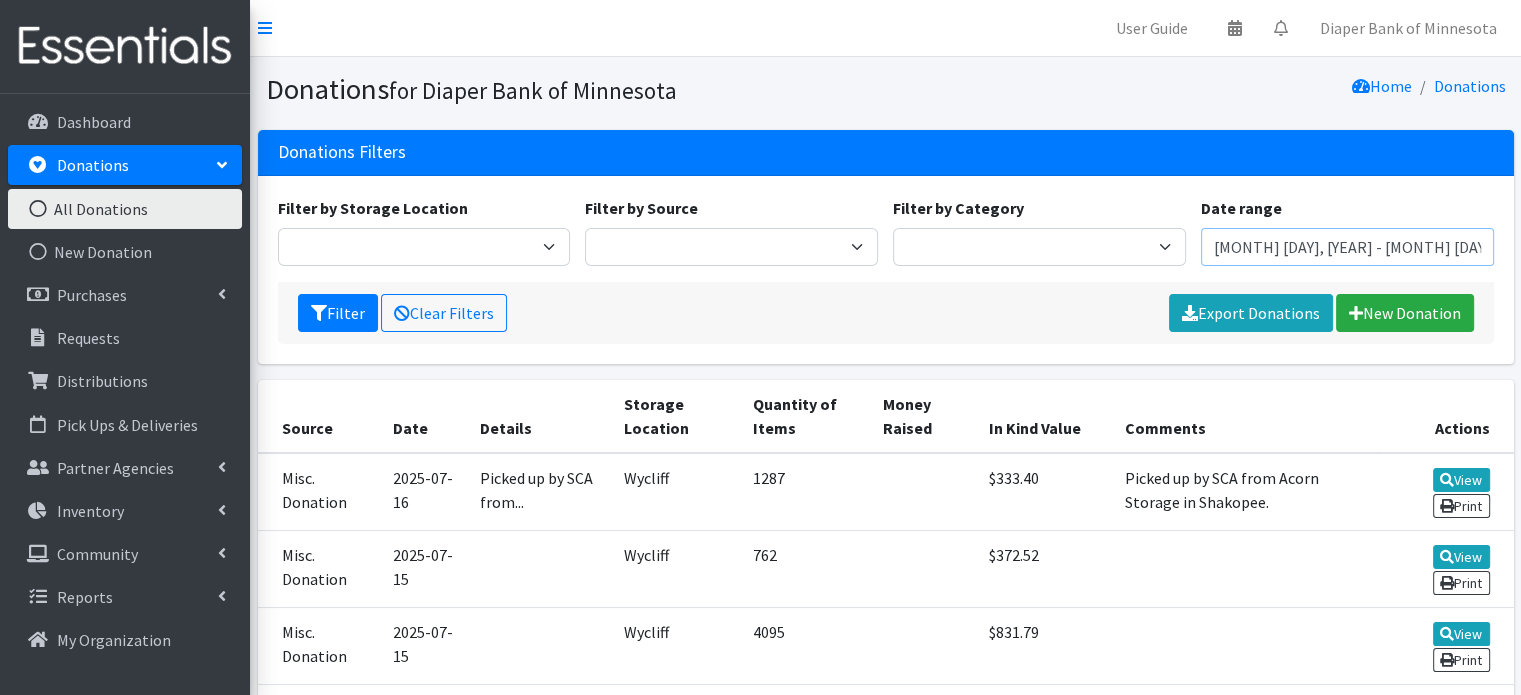 click on "[MONTH] [DAY], [YEAR] - [MONTH] [DAY], [YEAR]" at bounding box center [1347, 247] 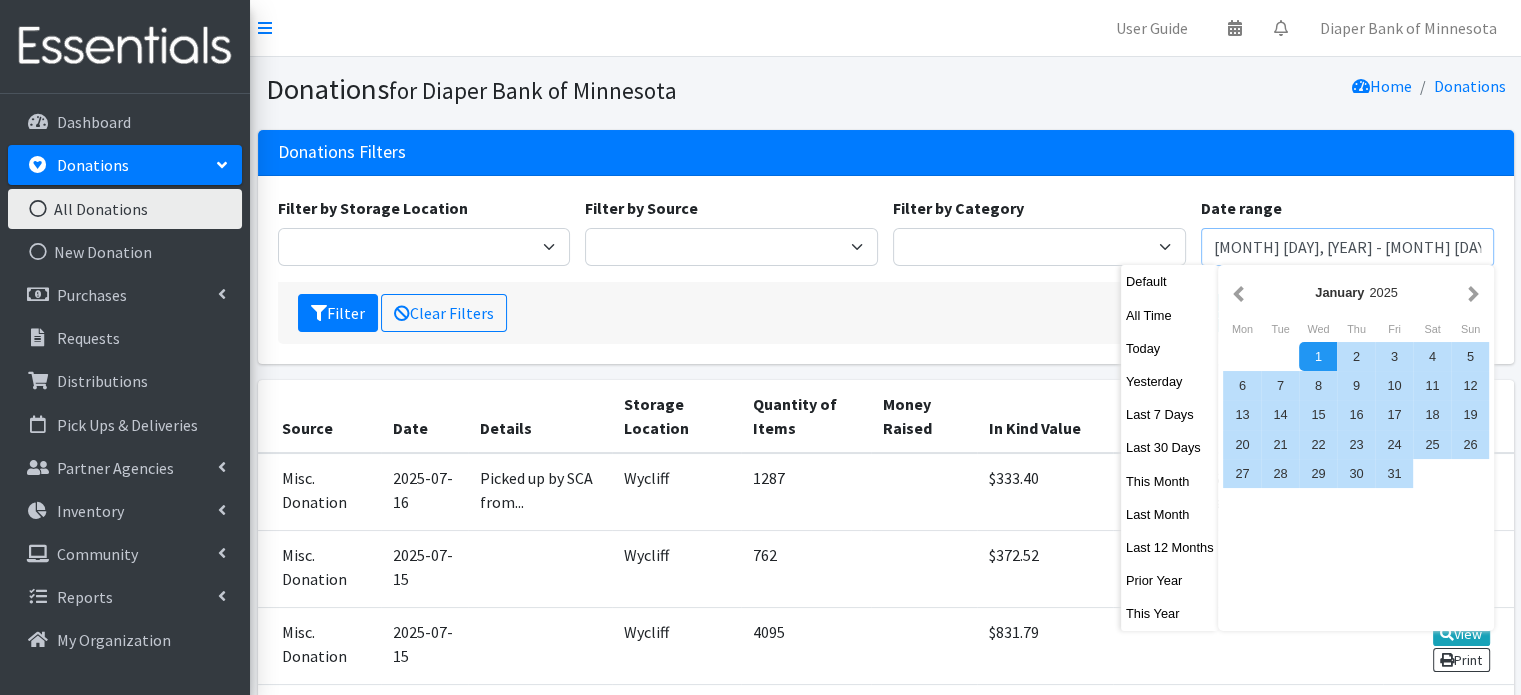 click on "Filter" at bounding box center (338, 313) 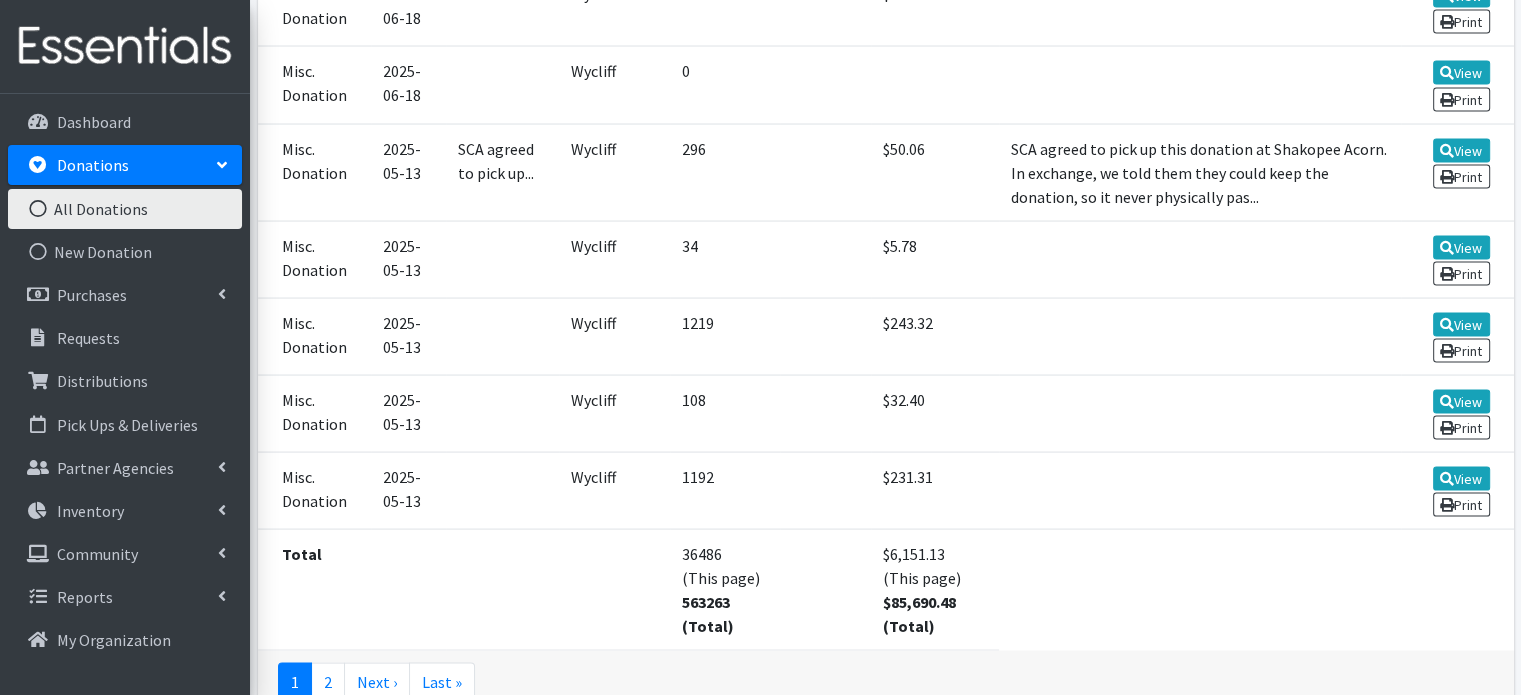 scroll, scrollTop: 3944, scrollLeft: 0, axis: vertical 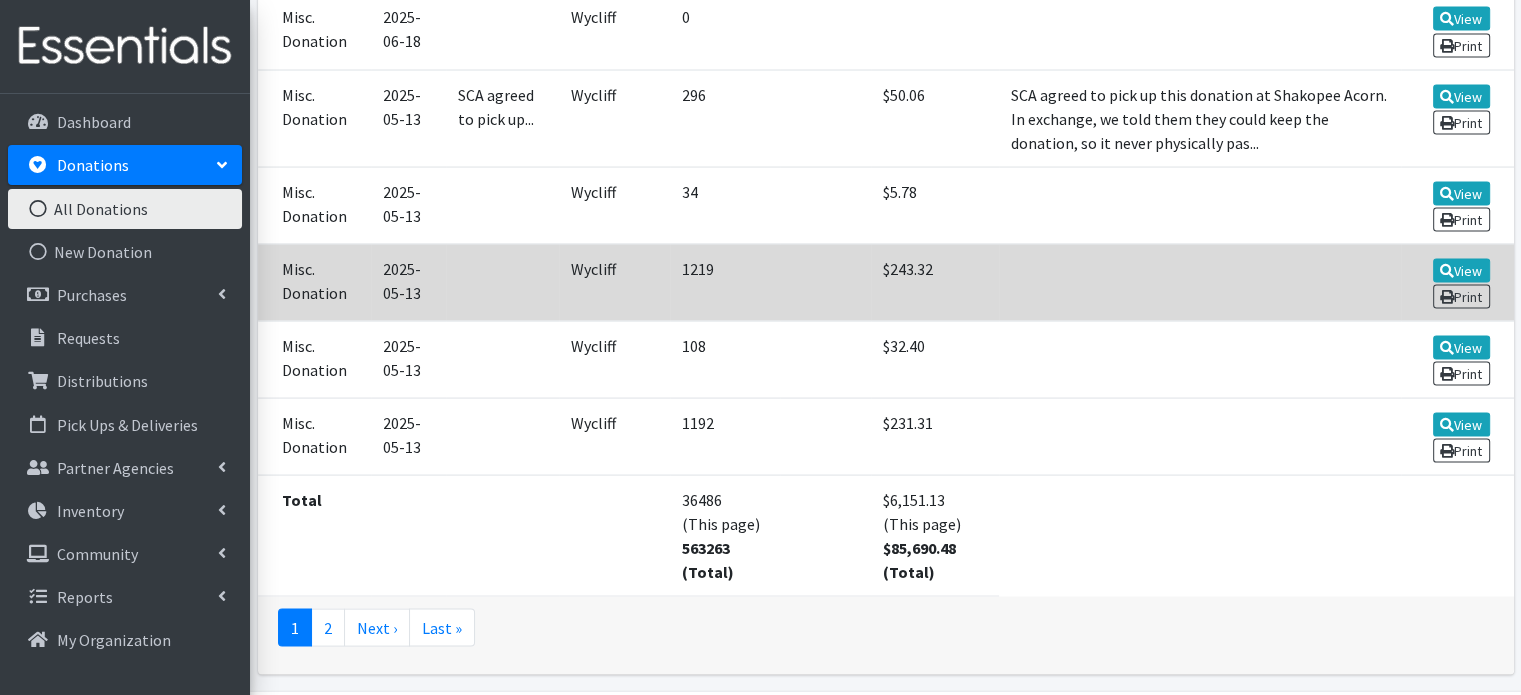 drag, startPoint x: 0, startPoint y: 0, endPoint x: 1463, endPoint y: 249, distance: 1484.0385 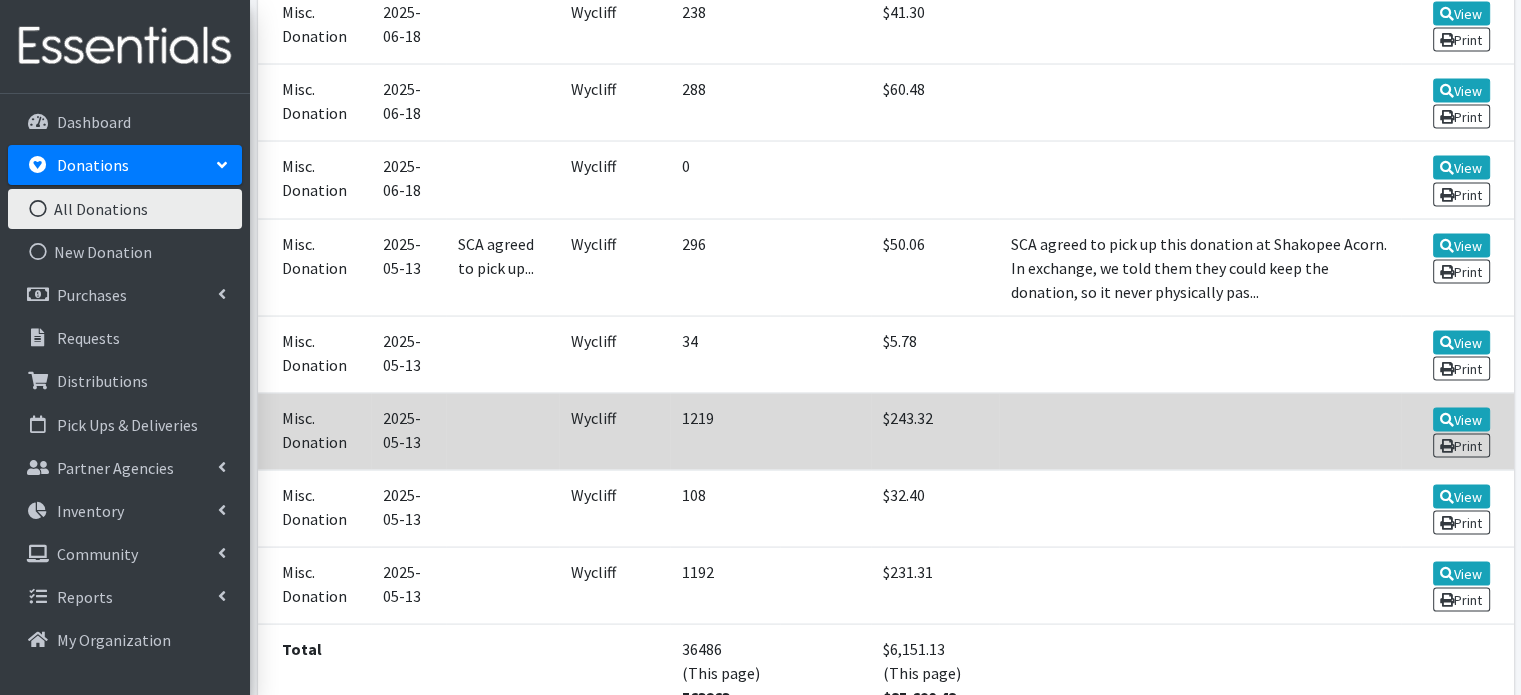 scroll, scrollTop: 3845, scrollLeft: 0, axis: vertical 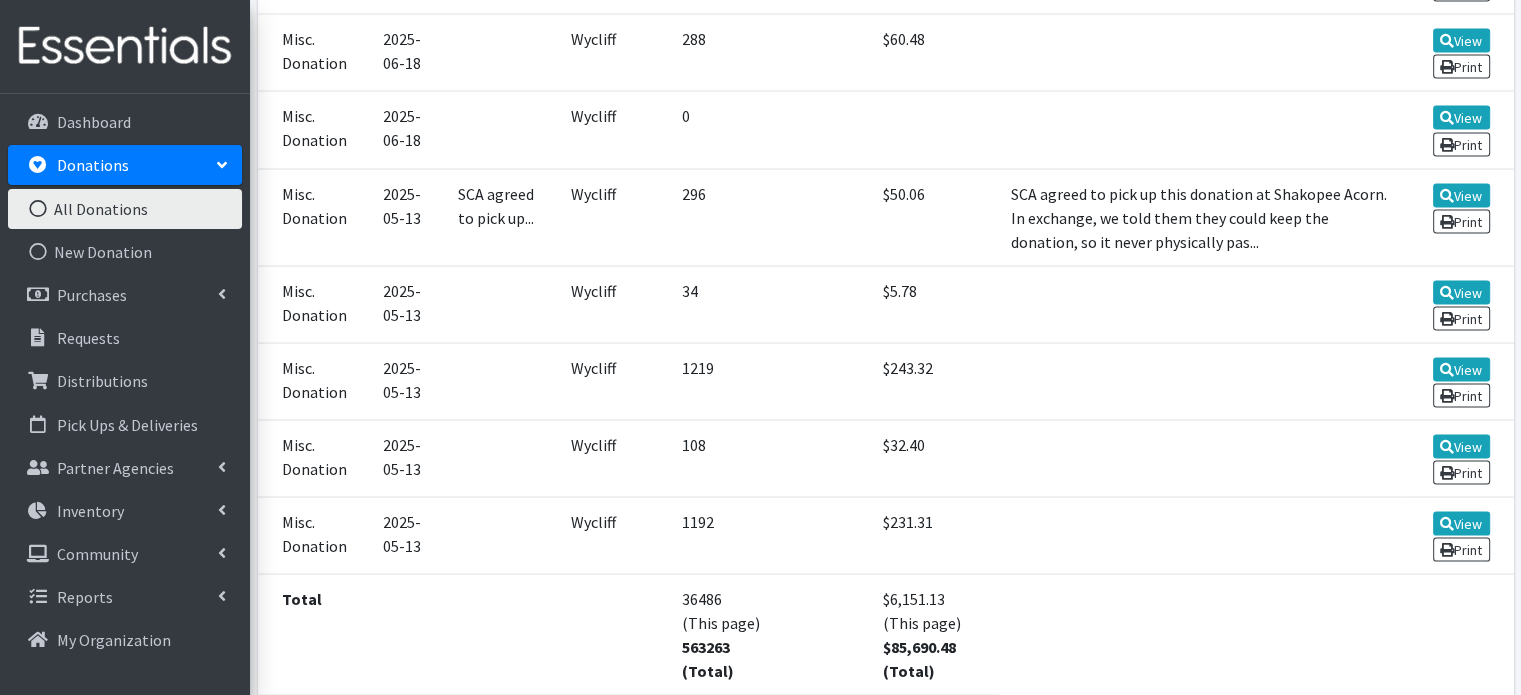 click on "Next ›" at bounding box center [377, 727] 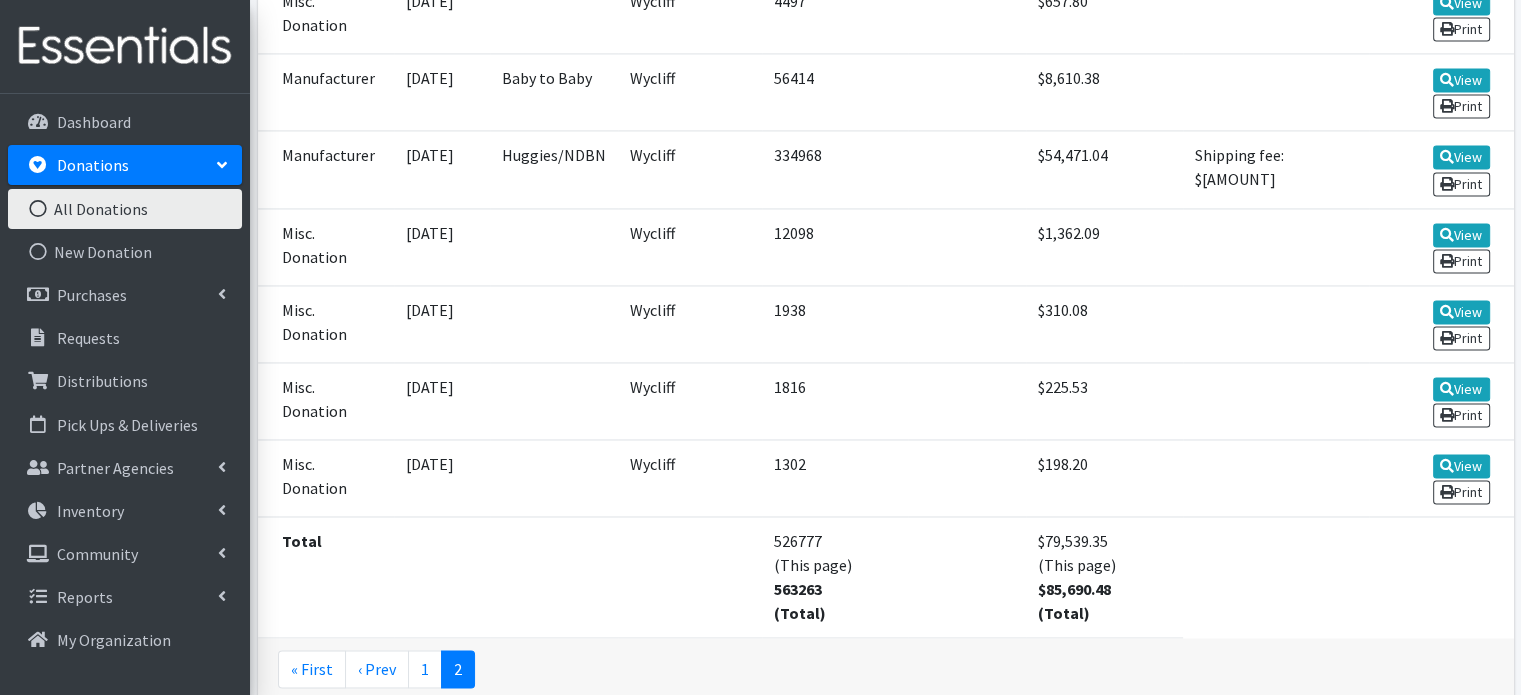 scroll, scrollTop: 3165, scrollLeft: 0, axis: vertical 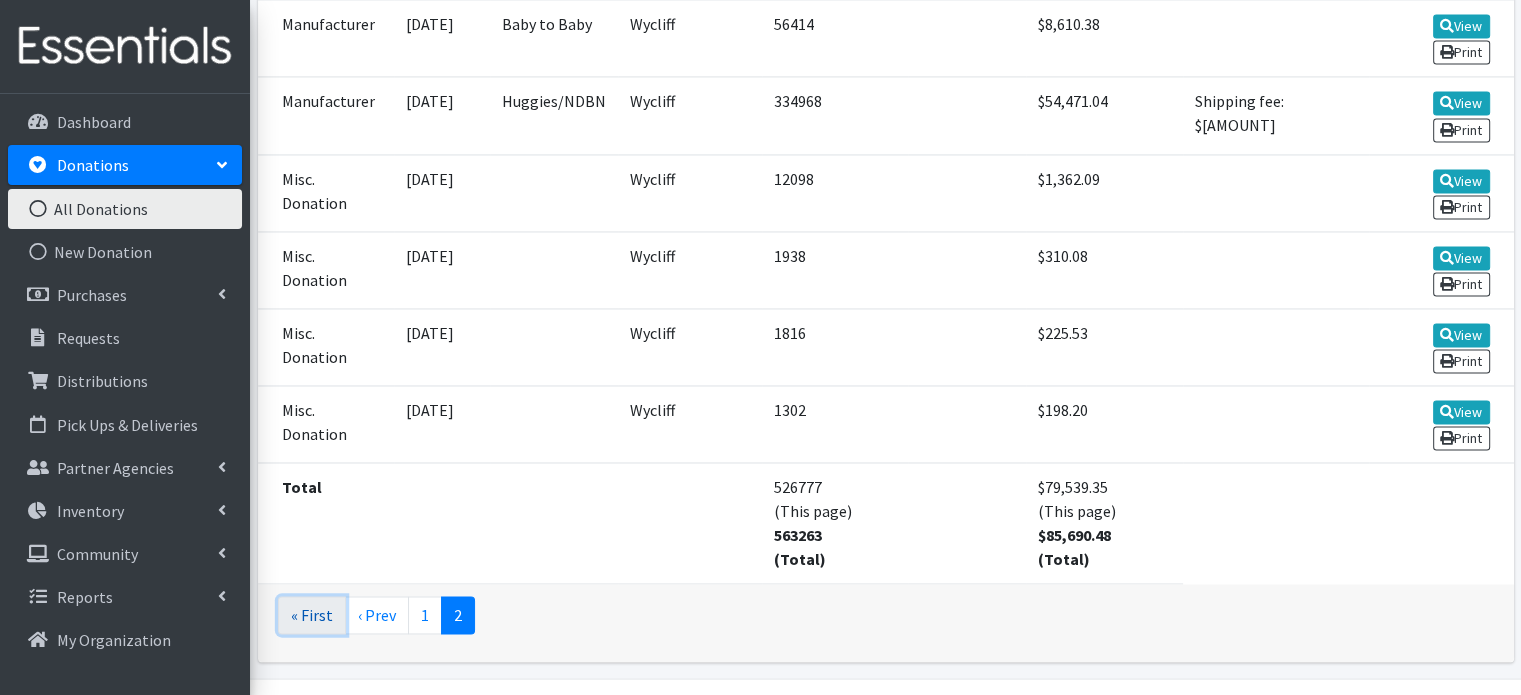 click on "« First" at bounding box center (312, 615) 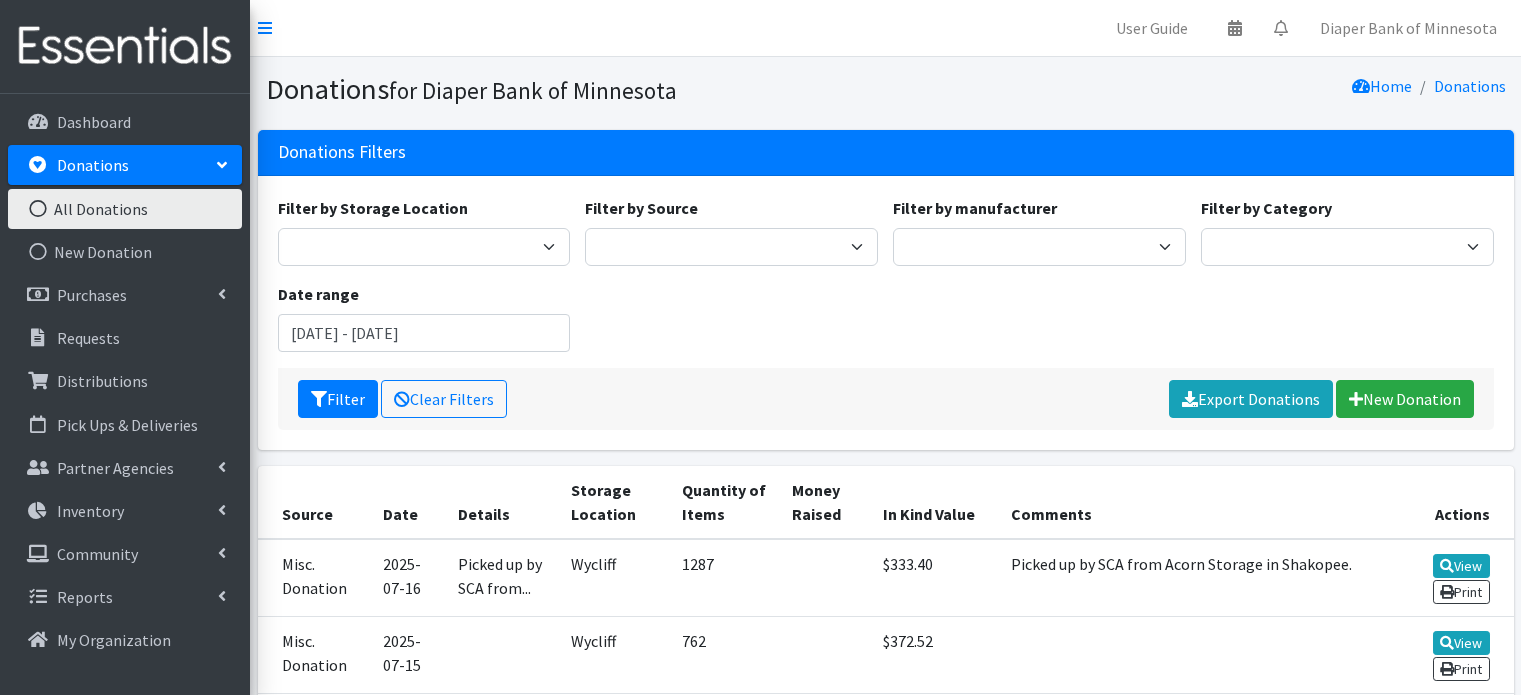 scroll, scrollTop: 0, scrollLeft: 0, axis: both 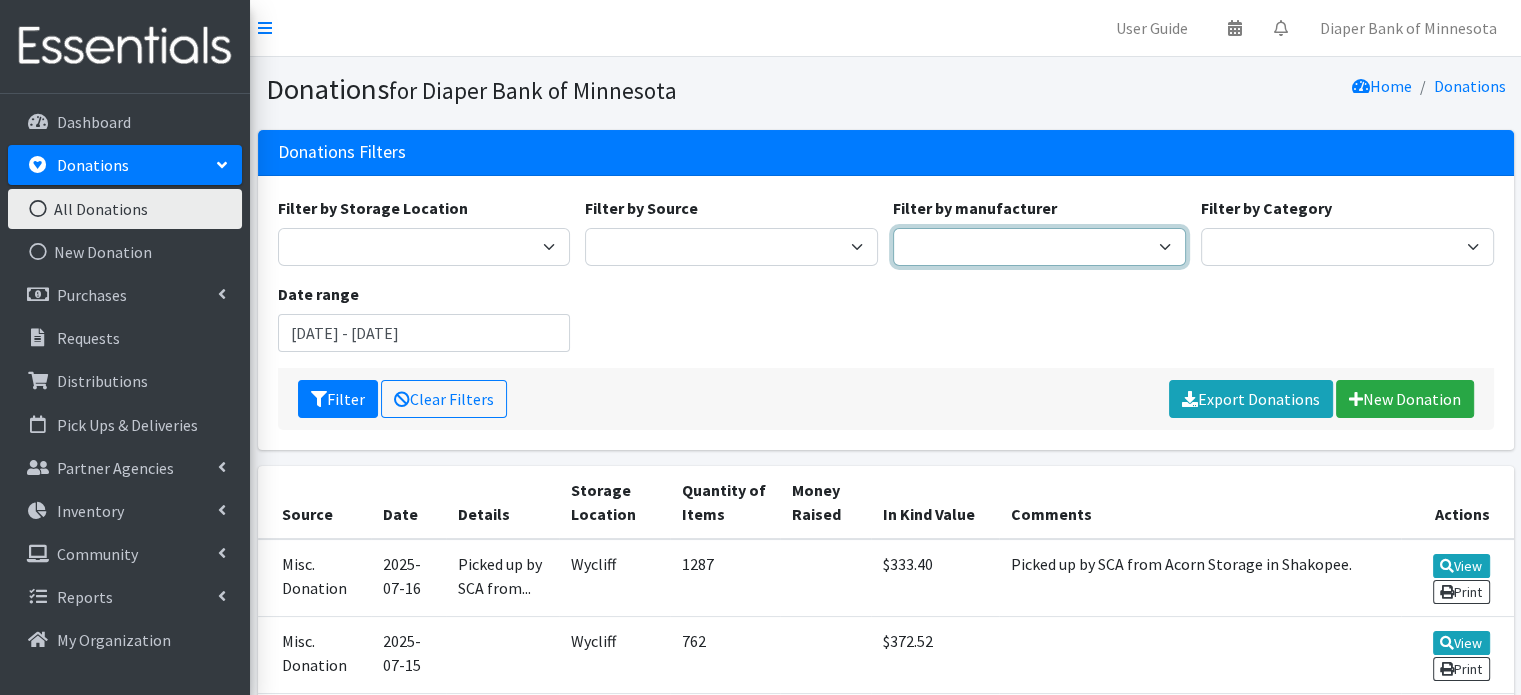 click on "Huggies/NDBN
Baby to Baby" at bounding box center (1039, 247) 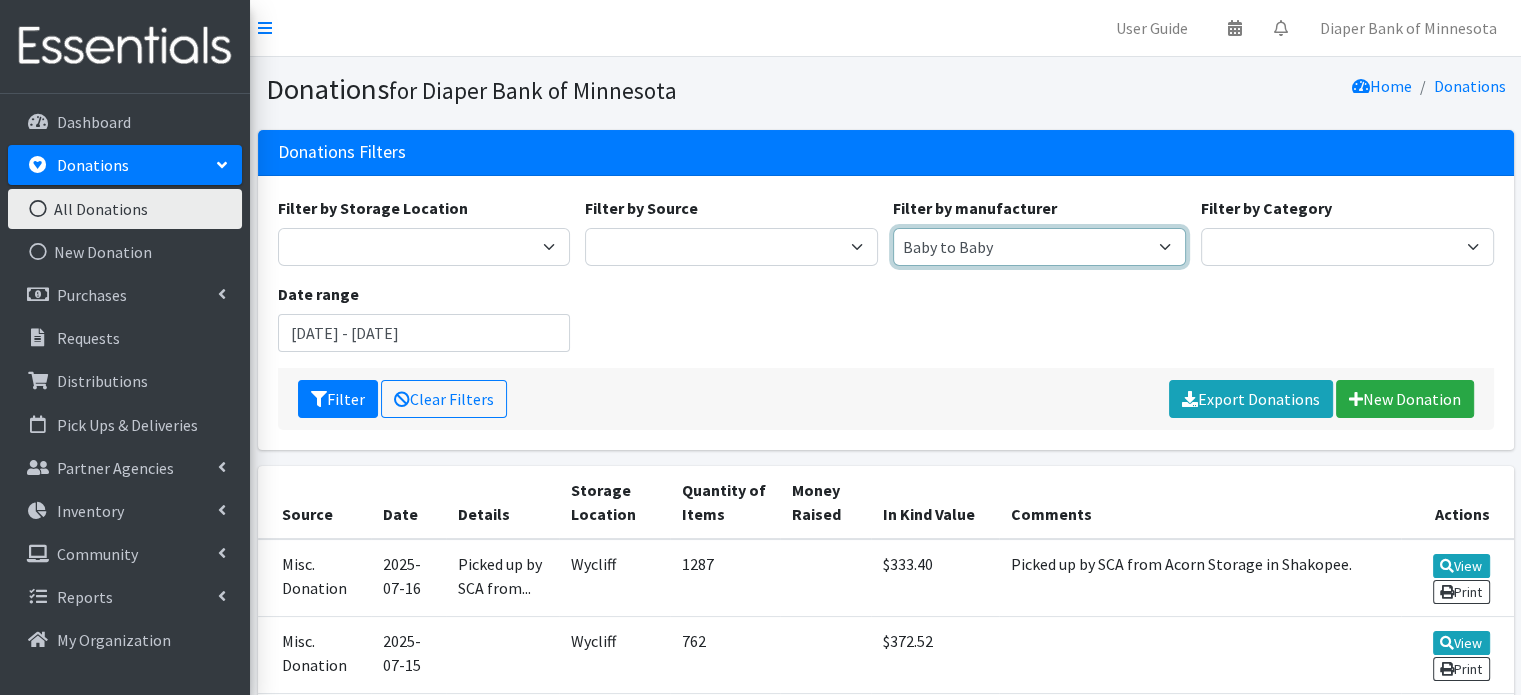 click on "Huggies/NDBN
Baby to Baby" at bounding box center [1039, 247] 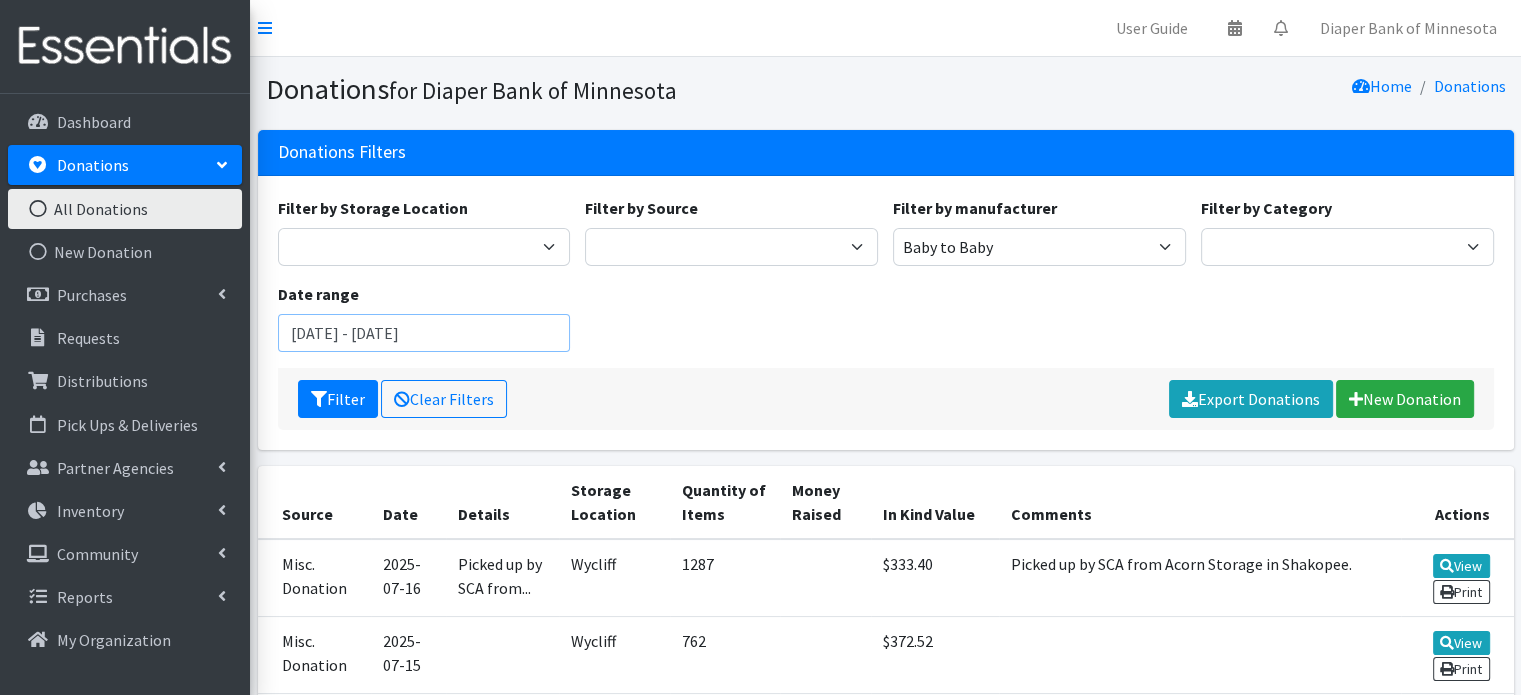 click on "[DATE] - [DATE]" at bounding box center [424, 333] 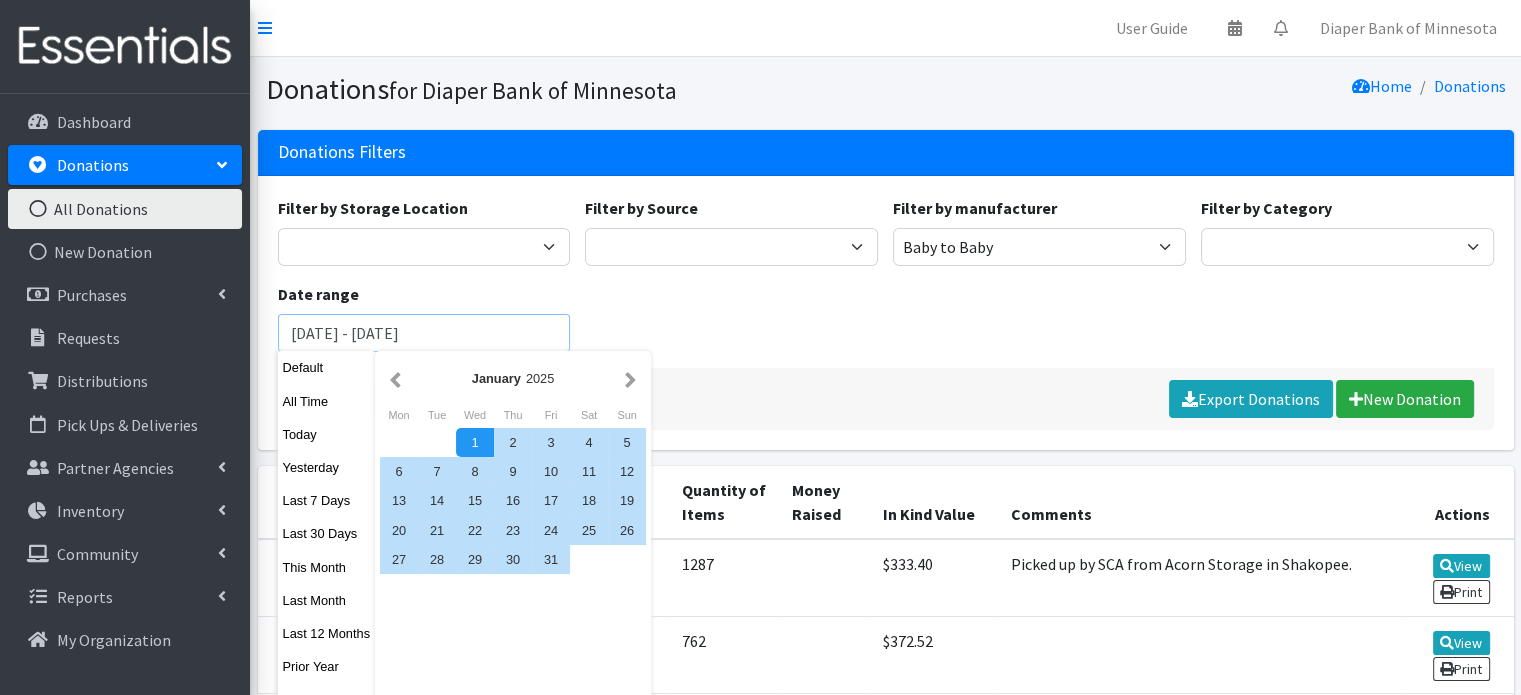 click on "Filter" at bounding box center [338, 399] 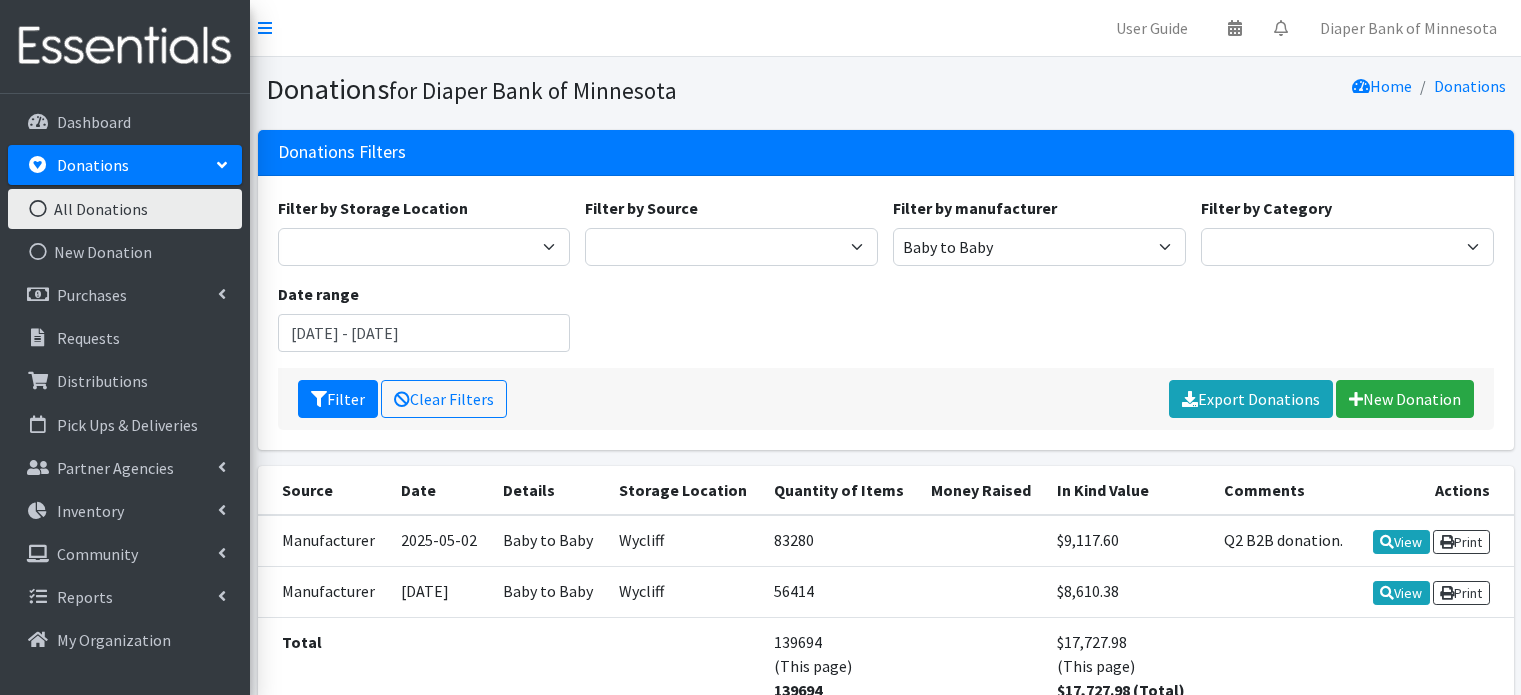 scroll, scrollTop: 0, scrollLeft: 0, axis: both 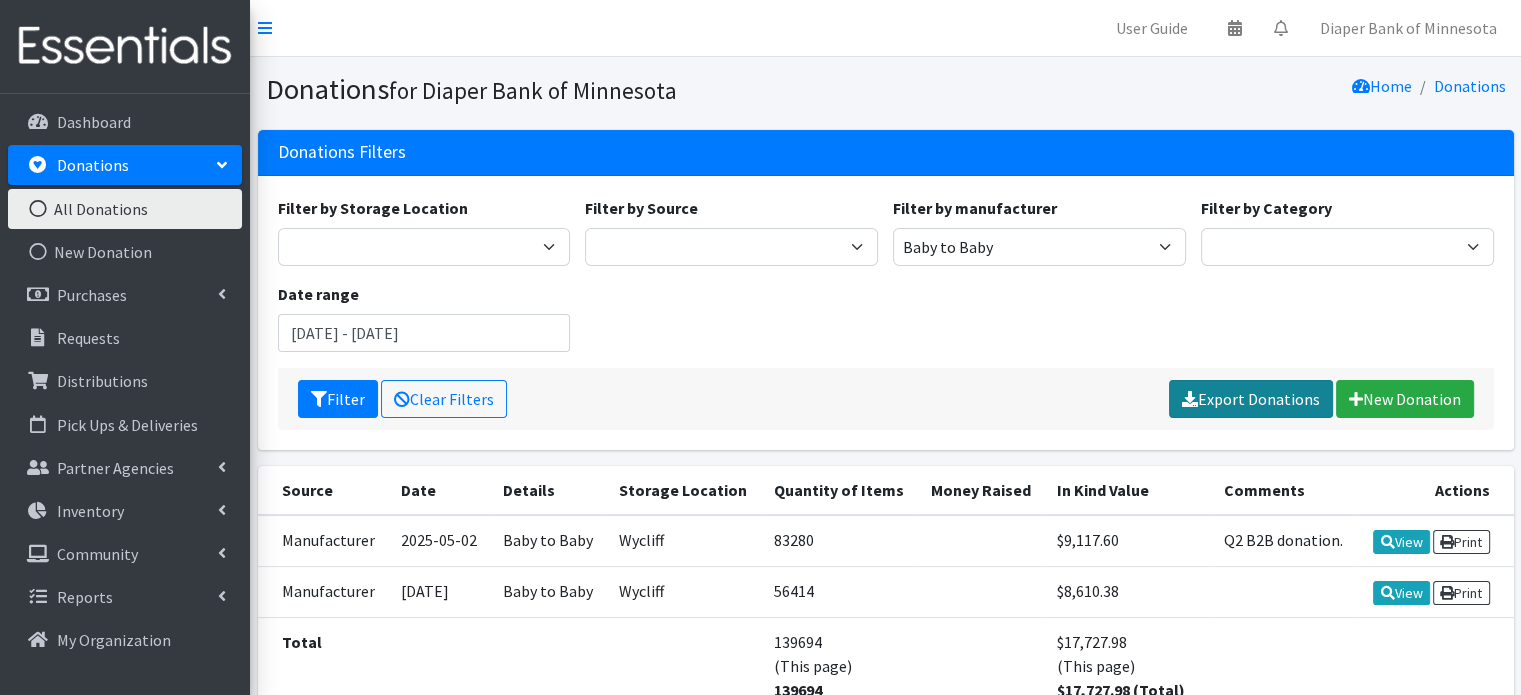 click on "Export Donations" at bounding box center [1251, 399] 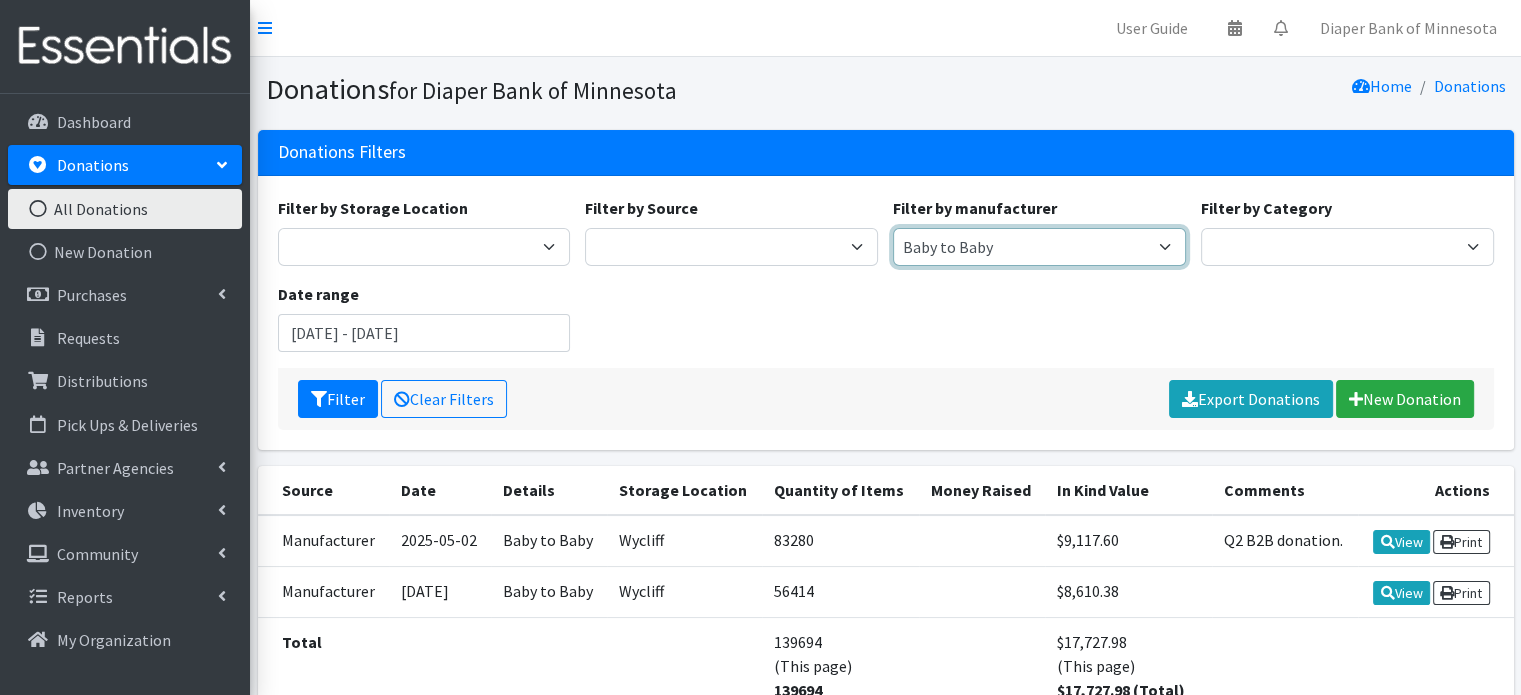 click on "Baby to Baby" at bounding box center [1039, 247] 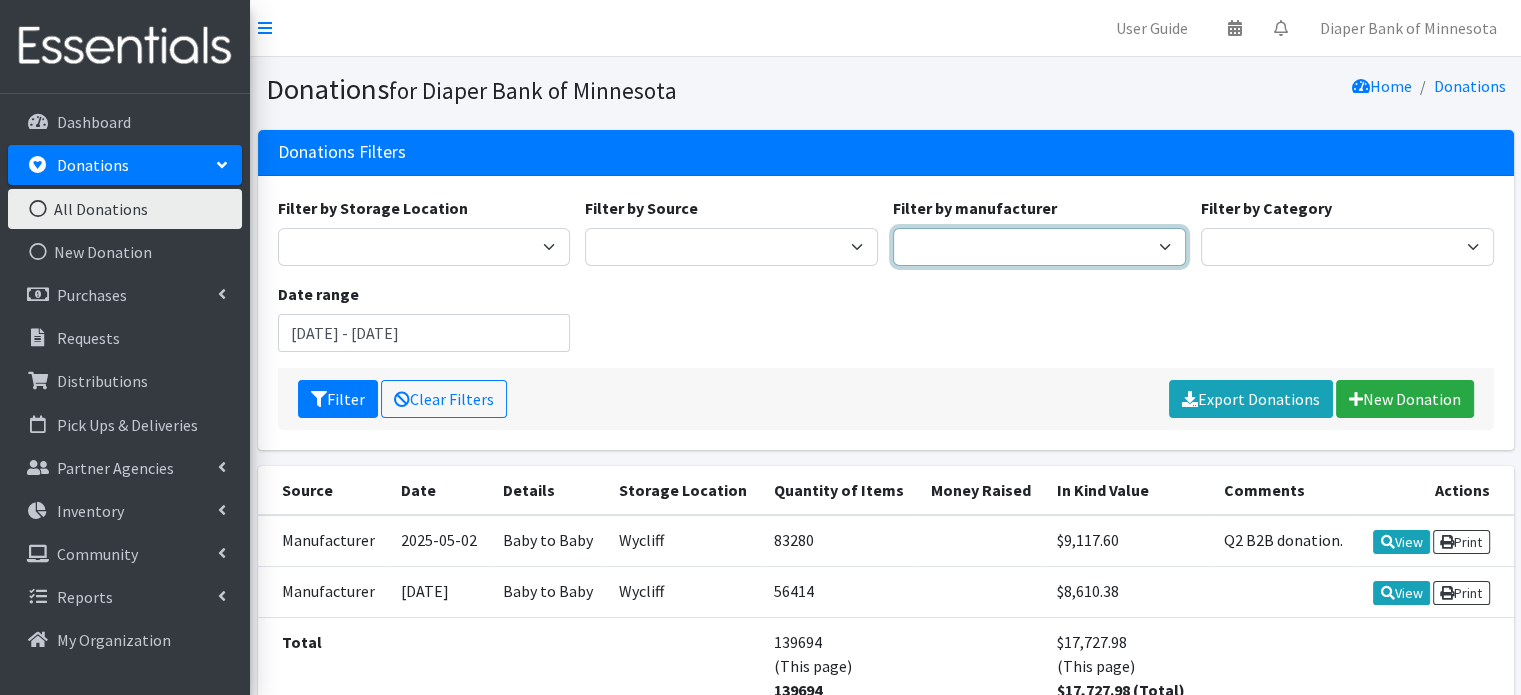 click on "Baby to Baby" at bounding box center [1039, 247] 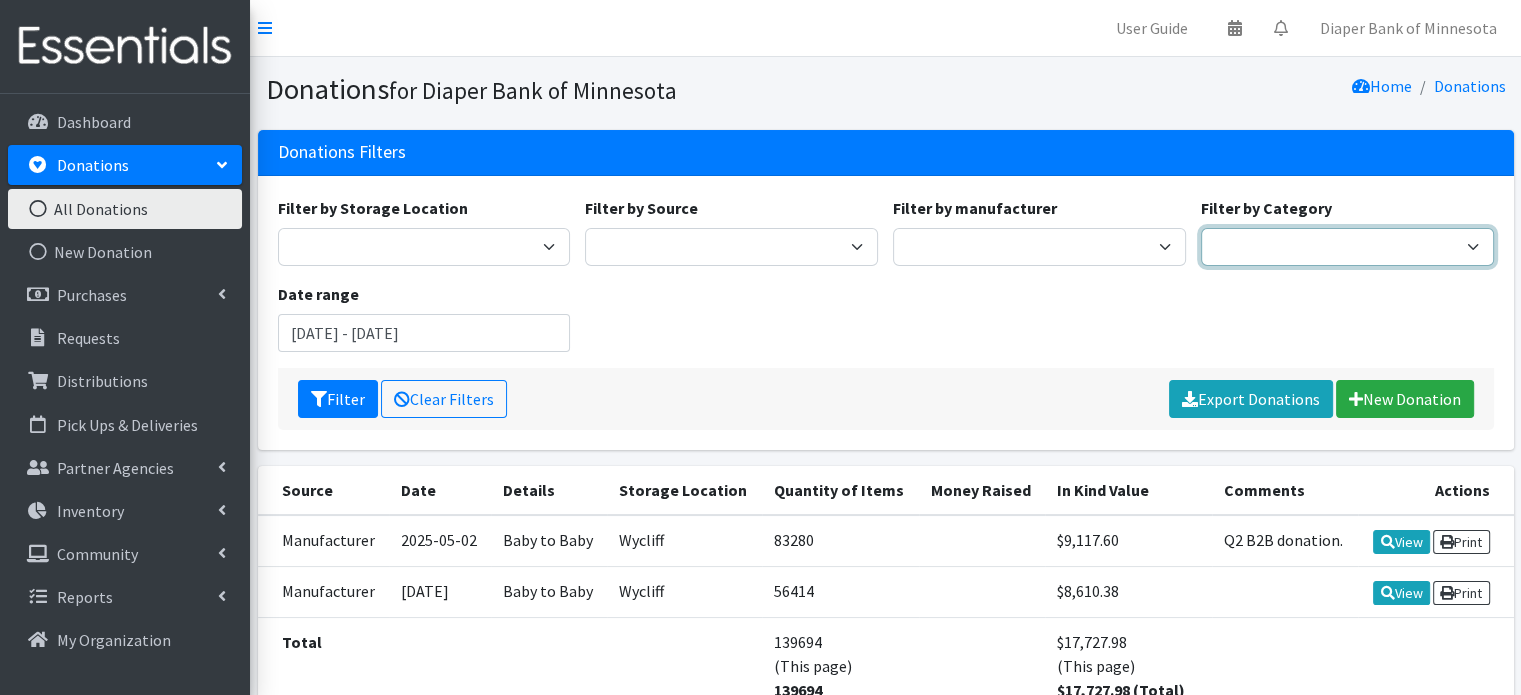 click on "Pull-Ups
Diapers
Wipes
Miscellaneous Items" at bounding box center [1347, 247] 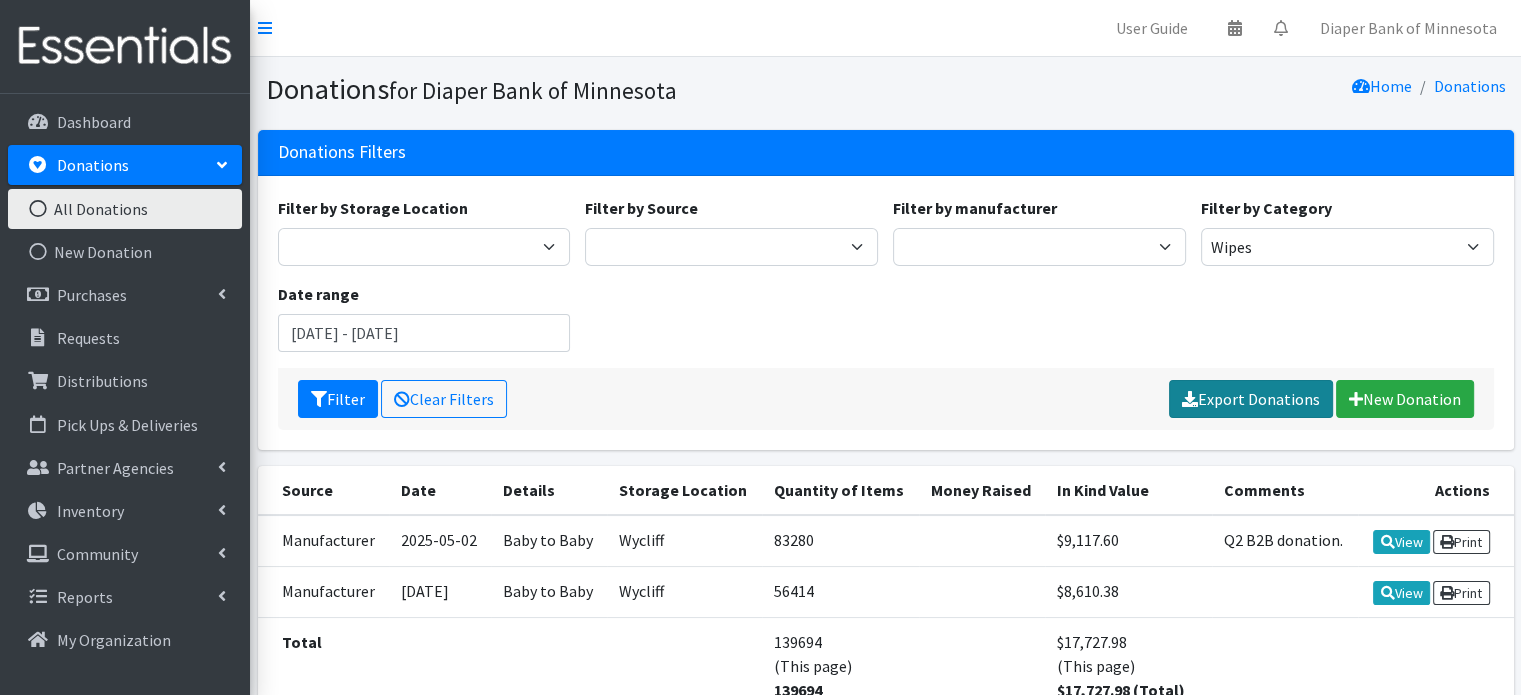 click on "Export Donations" at bounding box center (1251, 399) 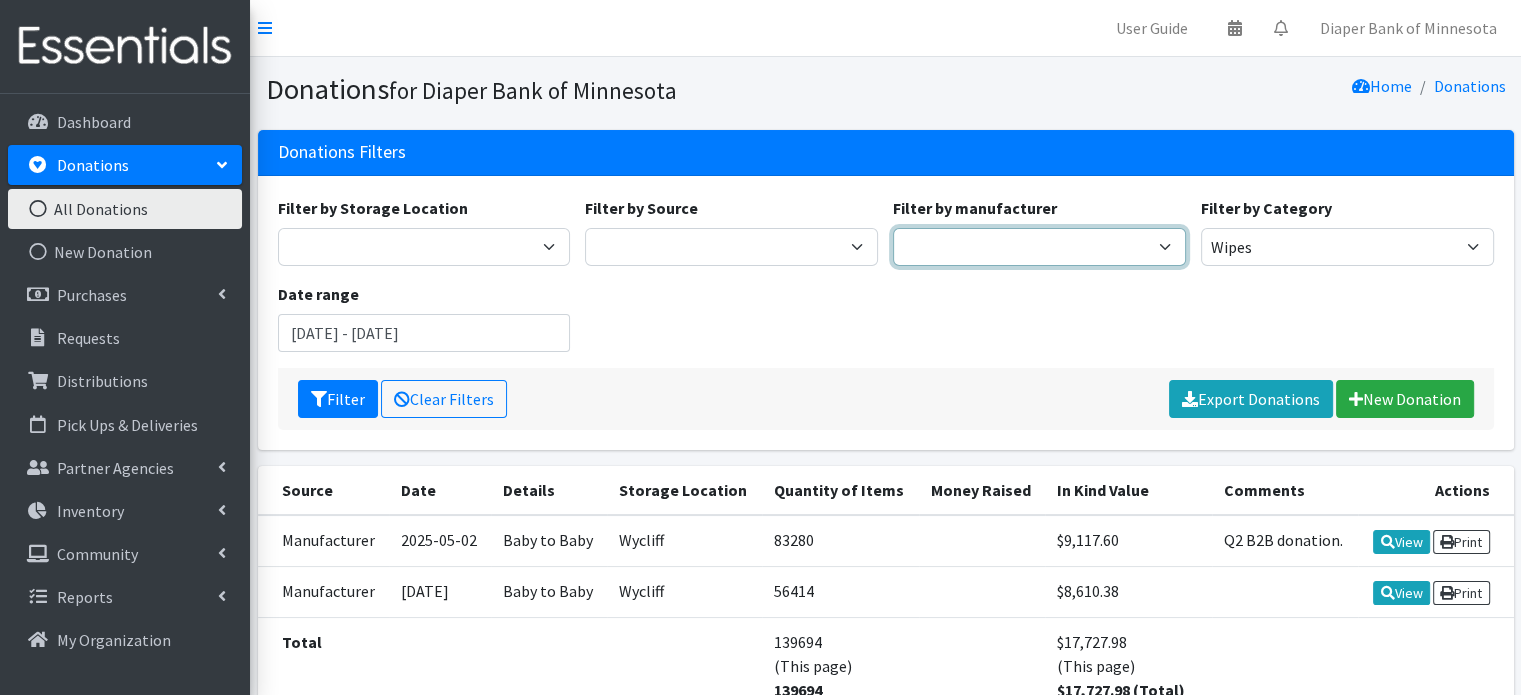 click on "Baby to Baby" at bounding box center (1039, 247) 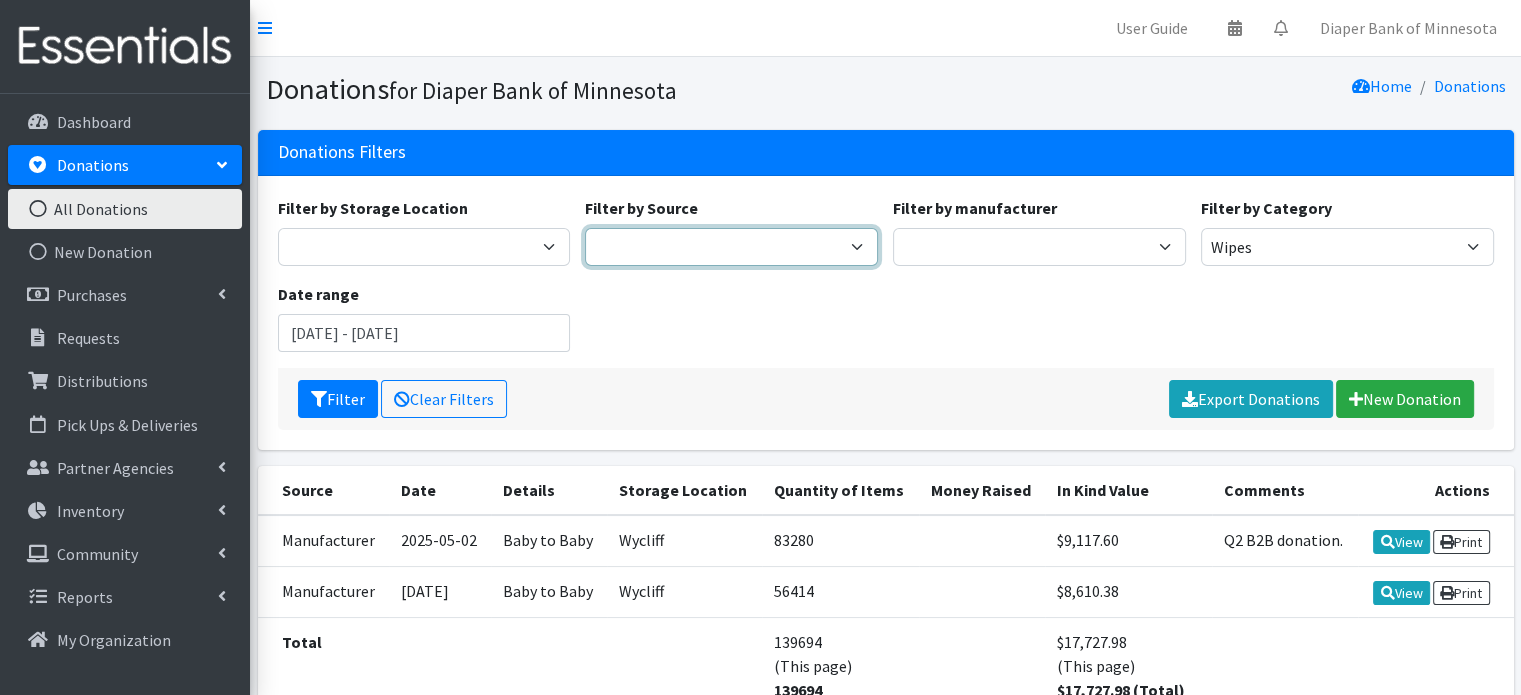 click on "Manufacturer" at bounding box center (731, 247) 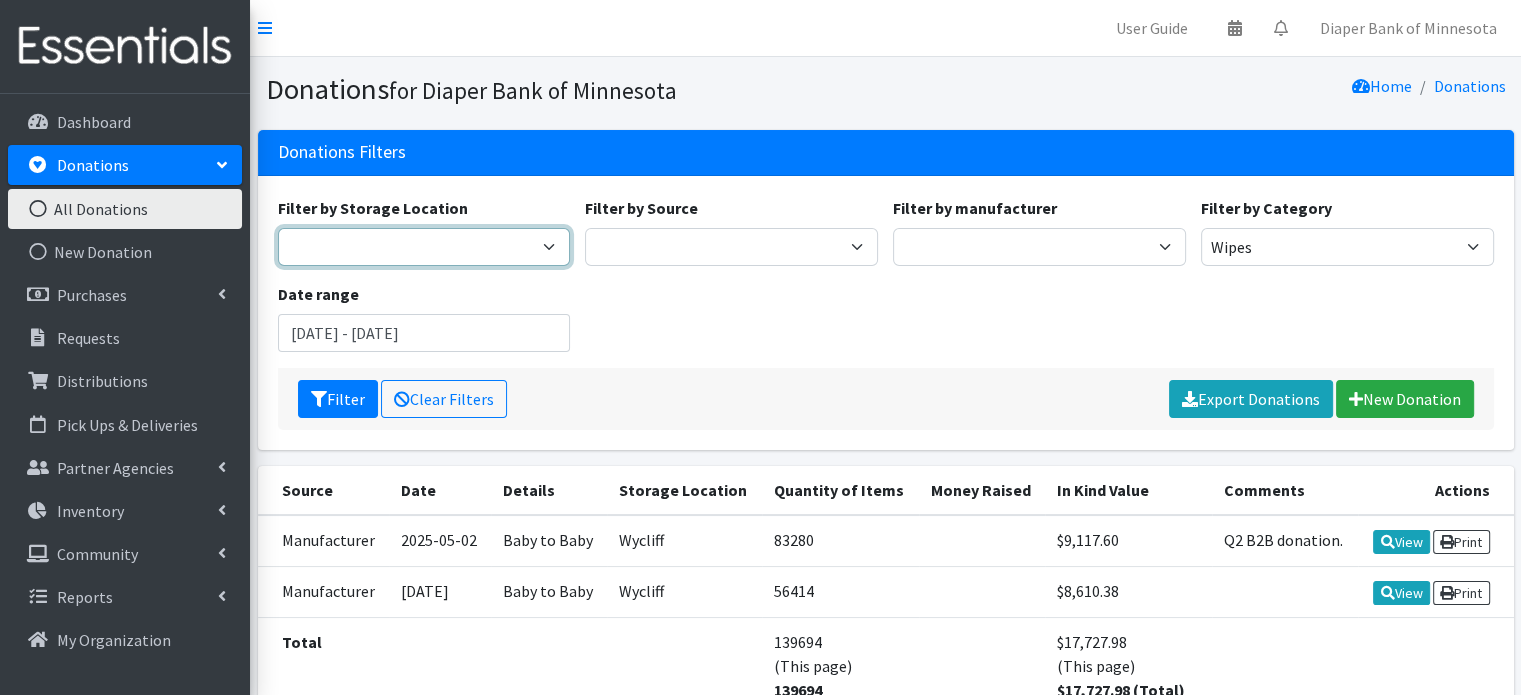 click on "Wycliff" at bounding box center [424, 247] 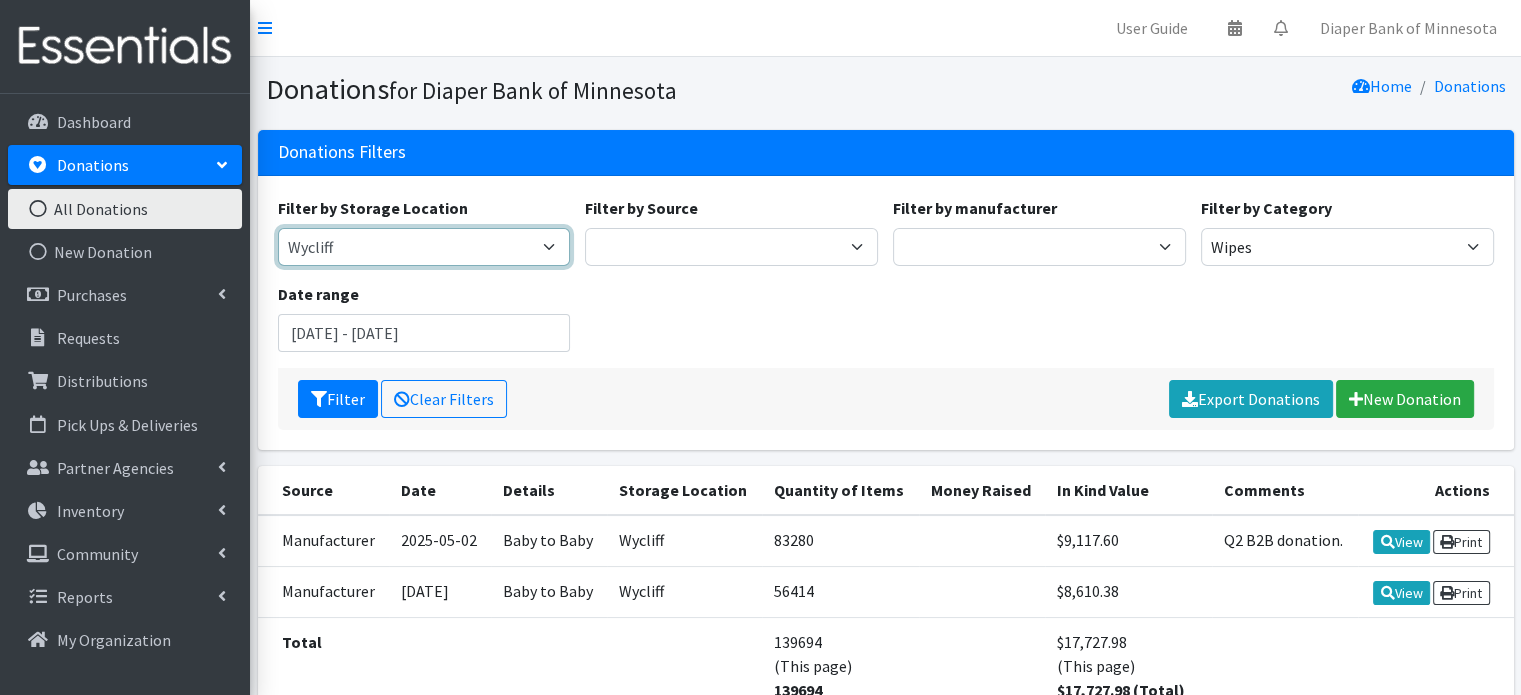 click on "Wycliff" at bounding box center [424, 247] 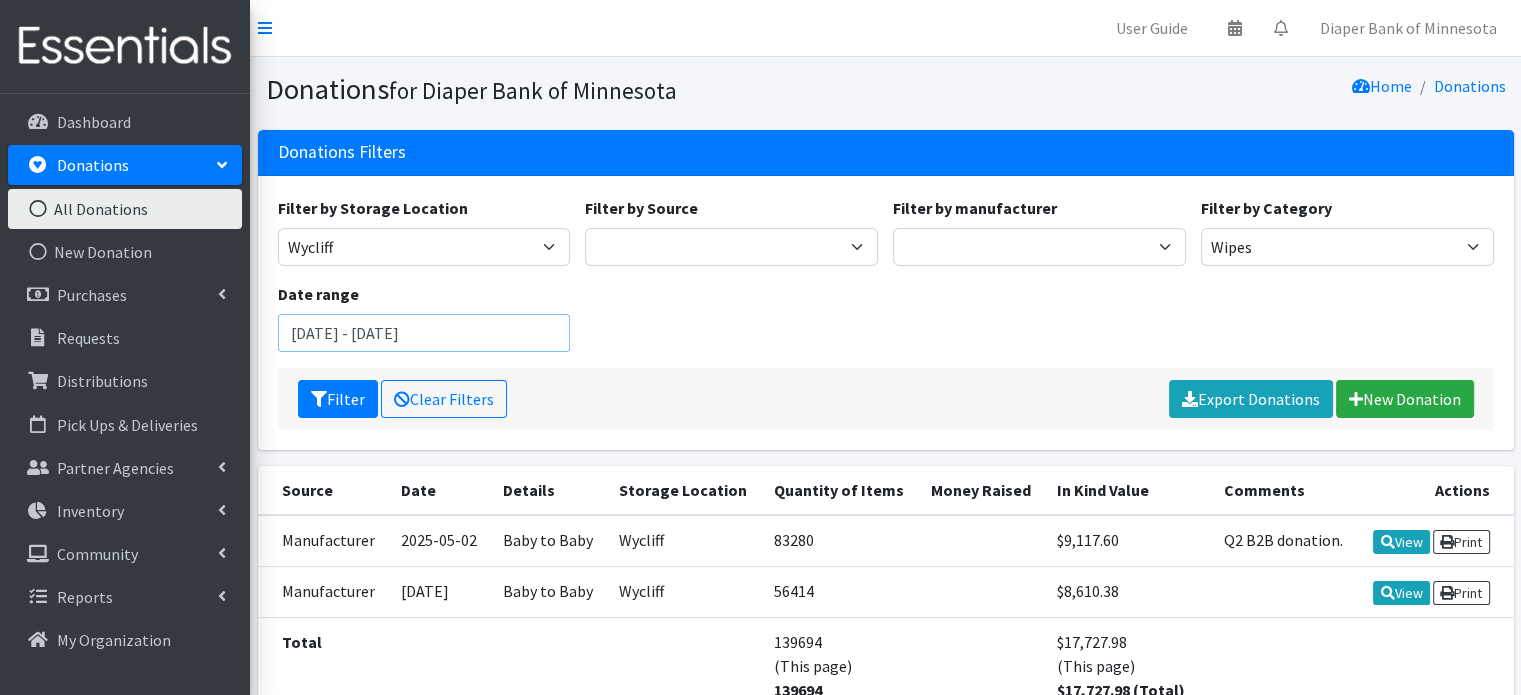 click on "[DATE] - [DATE]" at bounding box center (424, 333) 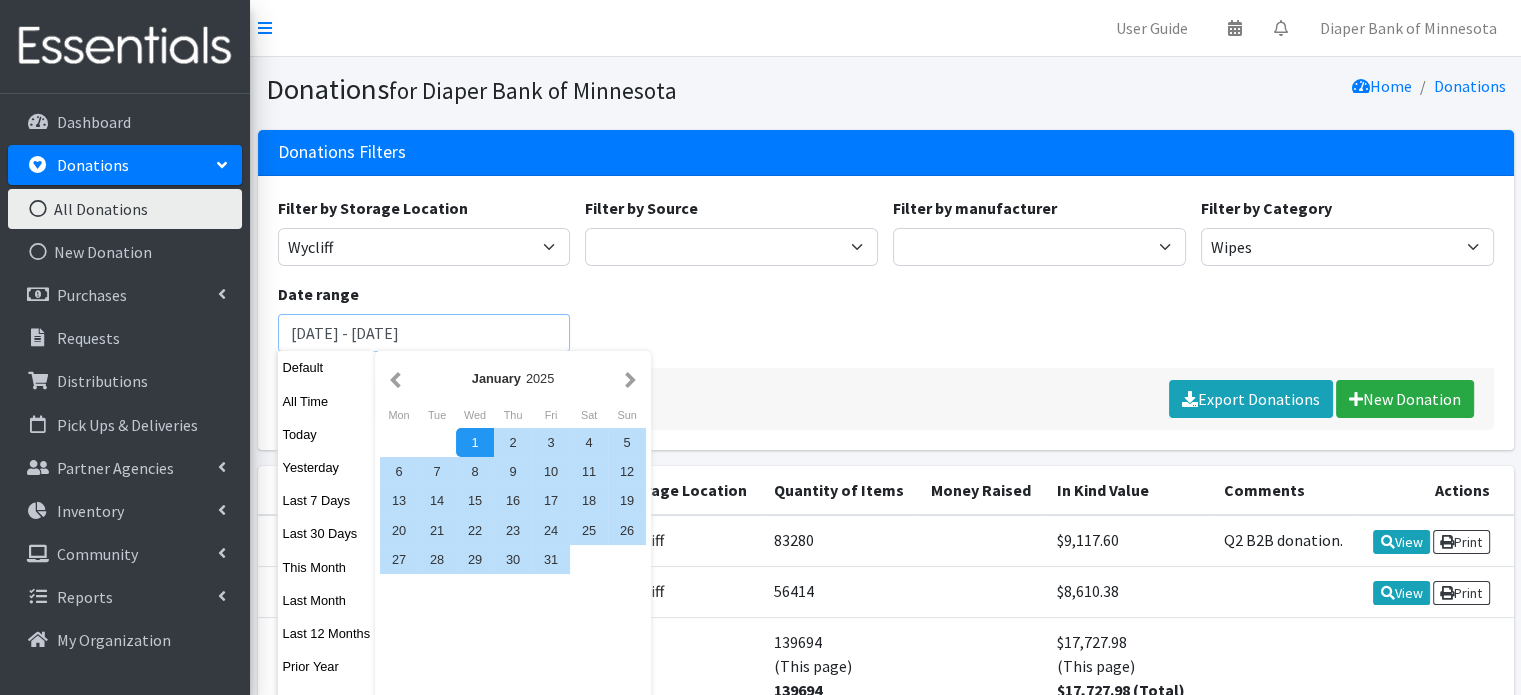 click on "Filter" at bounding box center [338, 399] 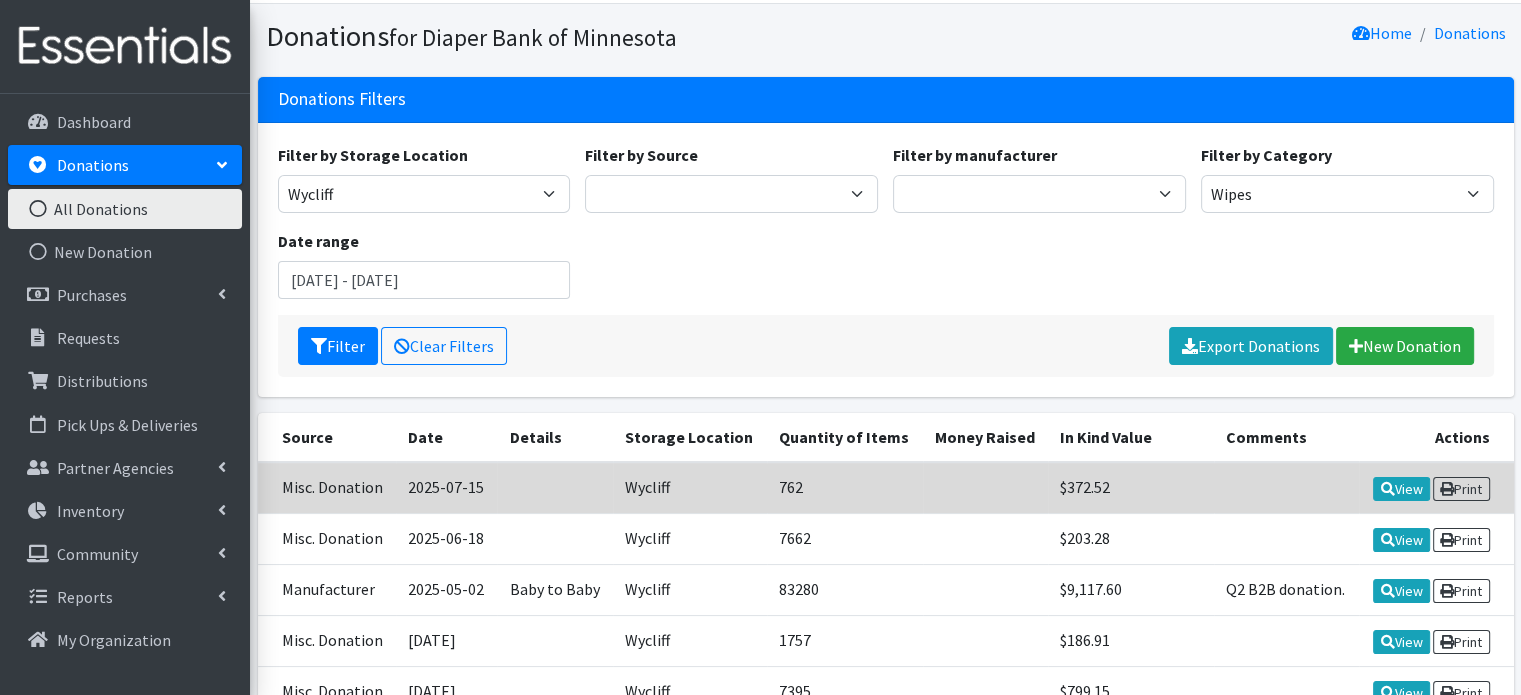 scroll, scrollTop: 0, scrollLeft: 0, axis: both 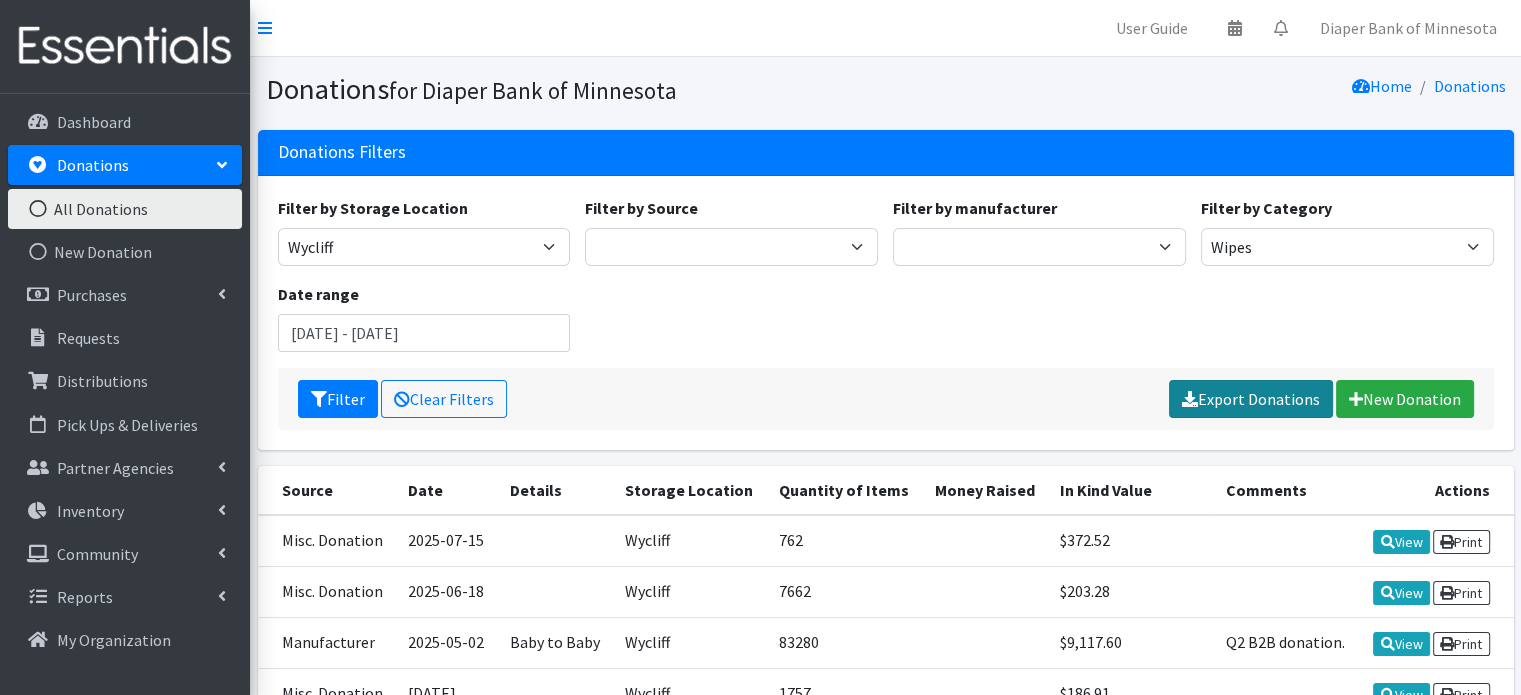 click on "Export Donations" at bounding box center [1251, 399] 